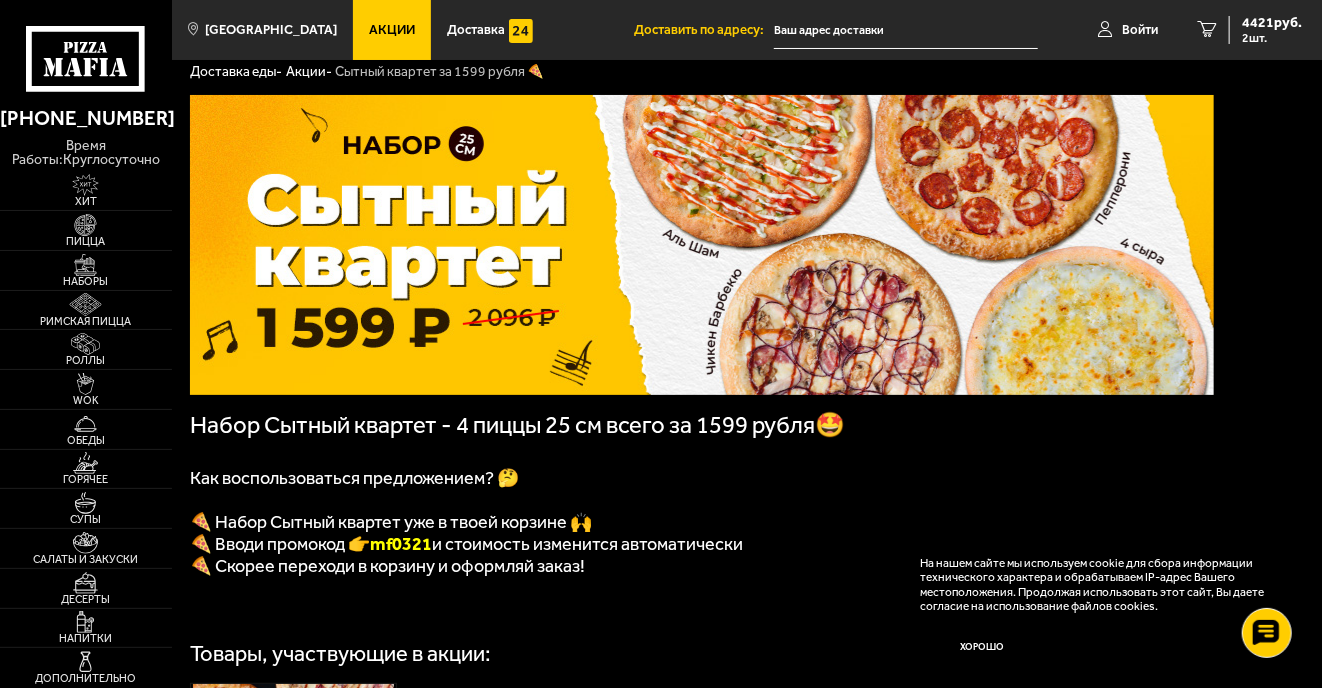 scroll, scrollTop: 0, scrollLeft: 0, axis: both 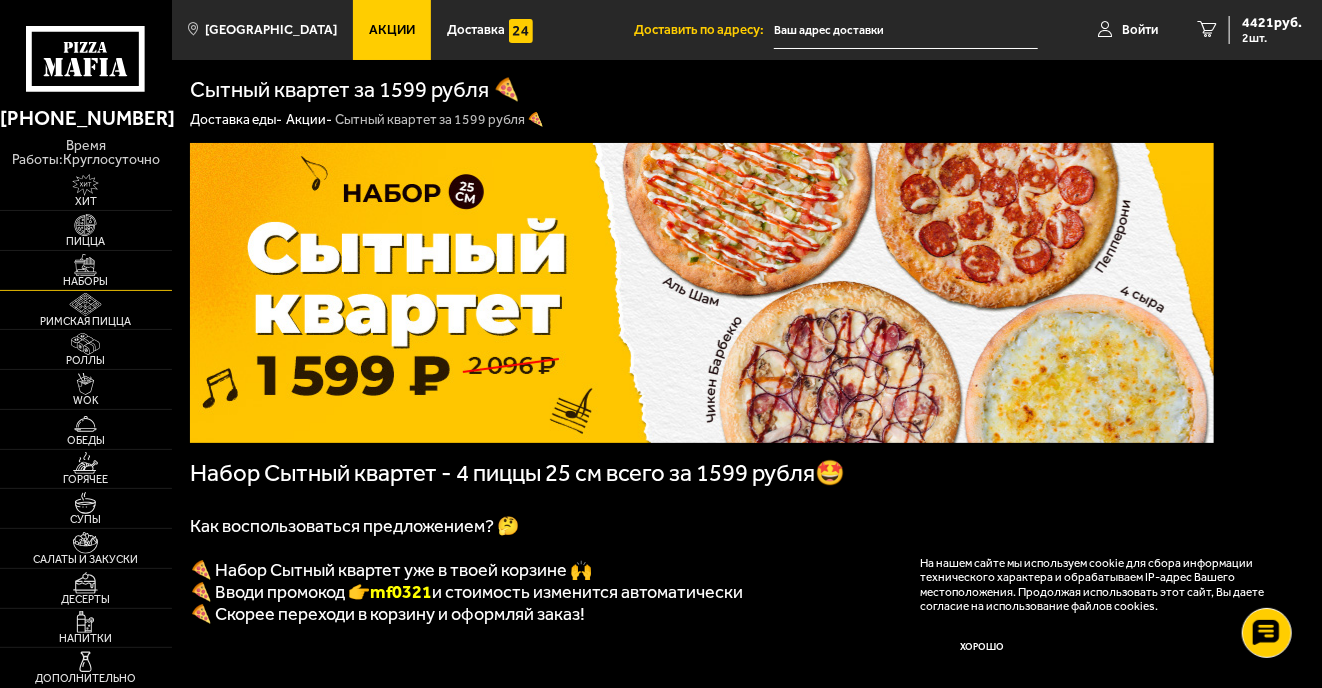 click at bounding box center (85, 265) 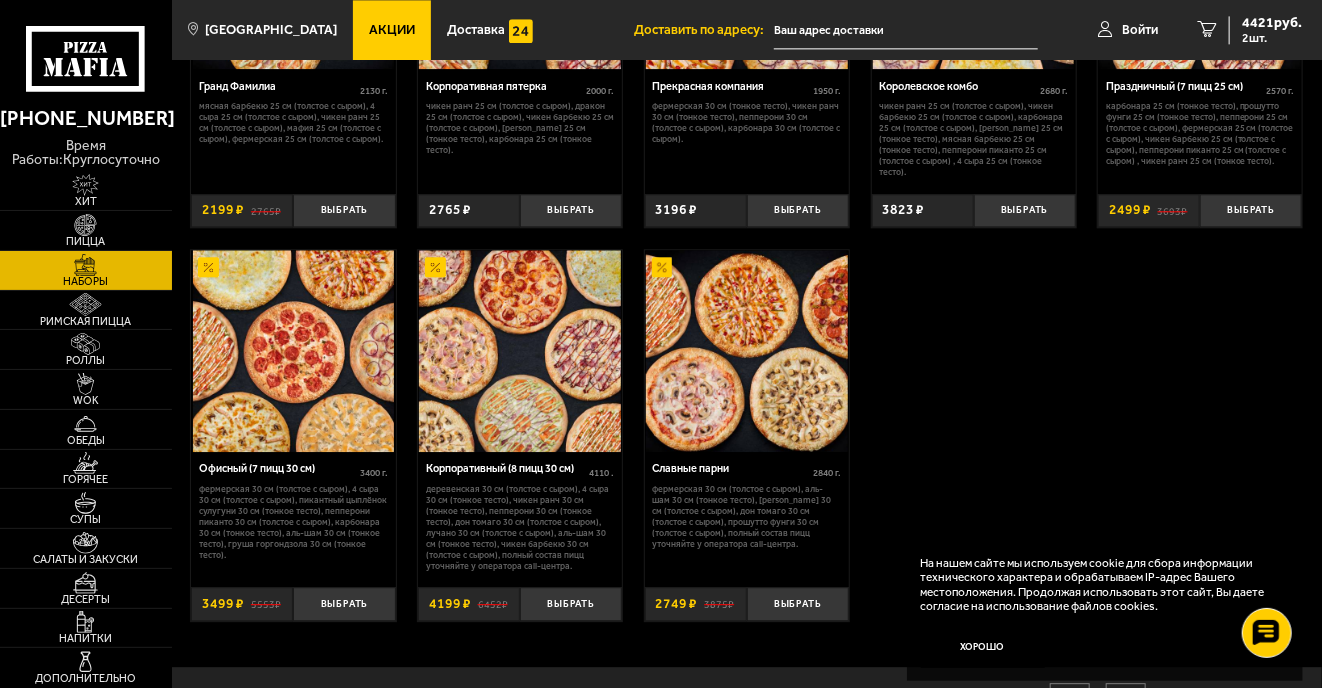 scroll, scrollTop: 2100, scrollLeft: 0, axis: vertical 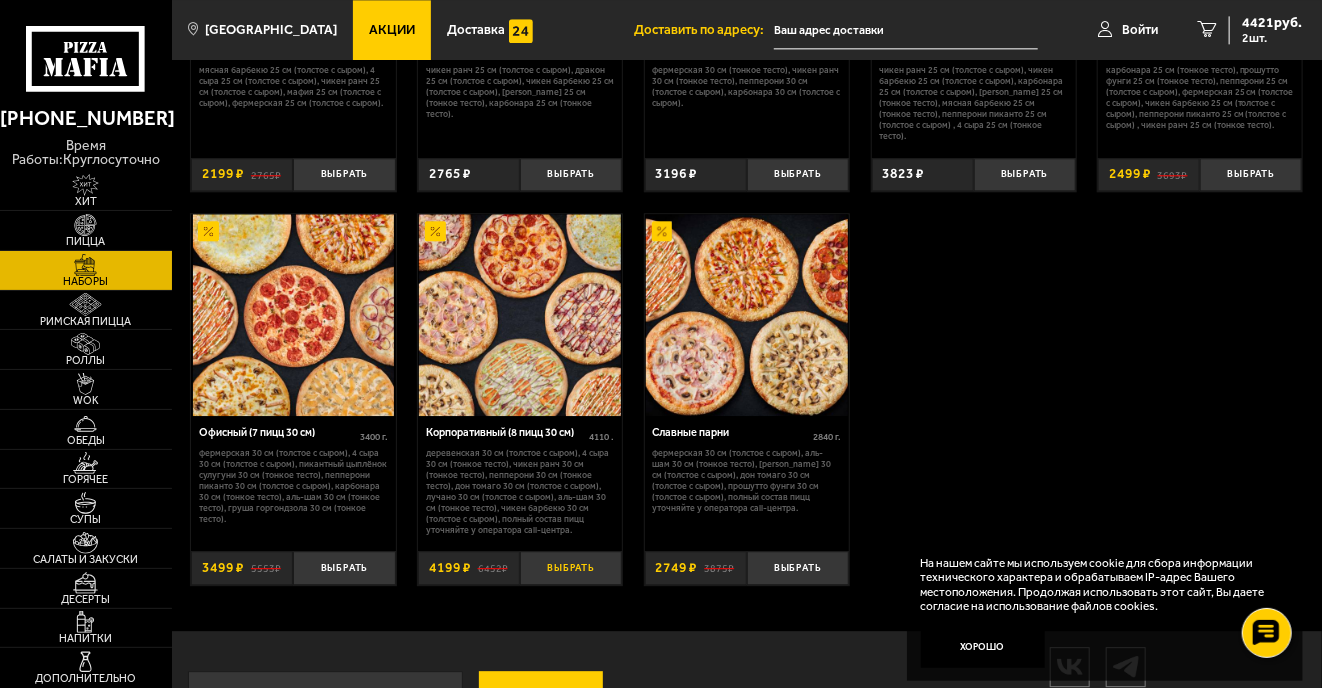 click on "Выбрать" at bounding box center (571, 568) 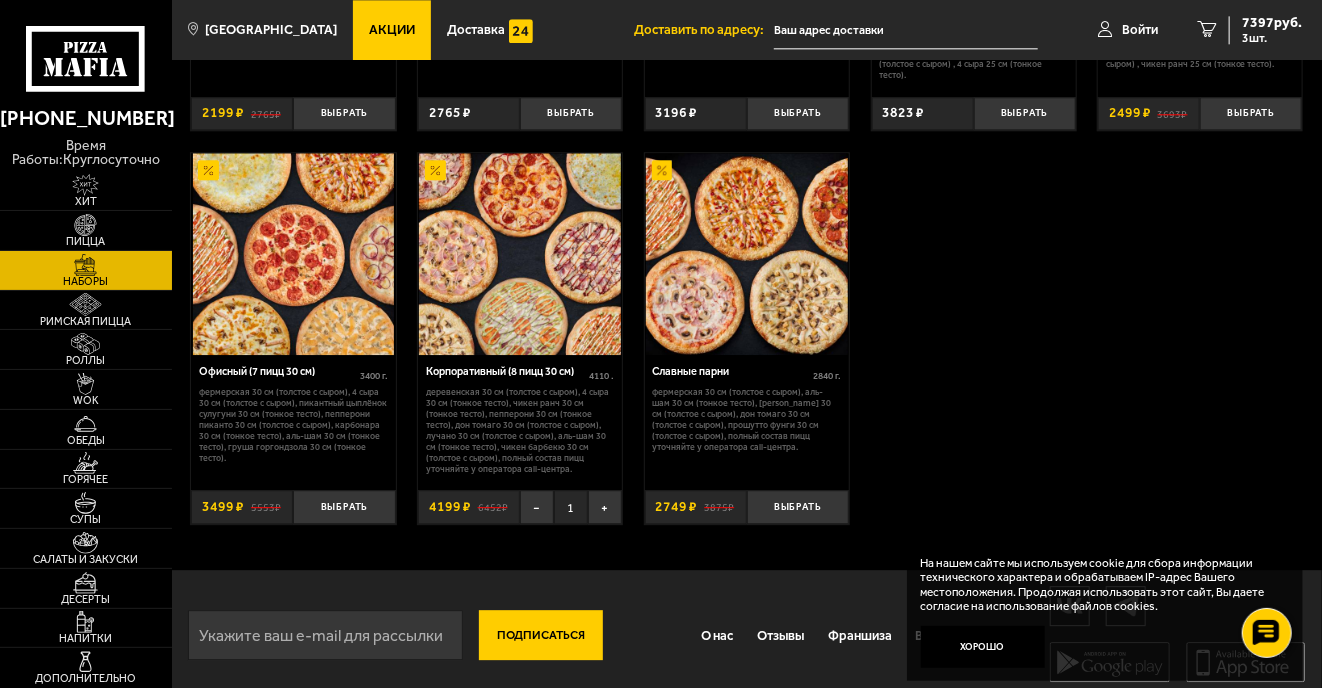 scroll, scrollTop: 2195, scrollLeft: 0, axis: vertical 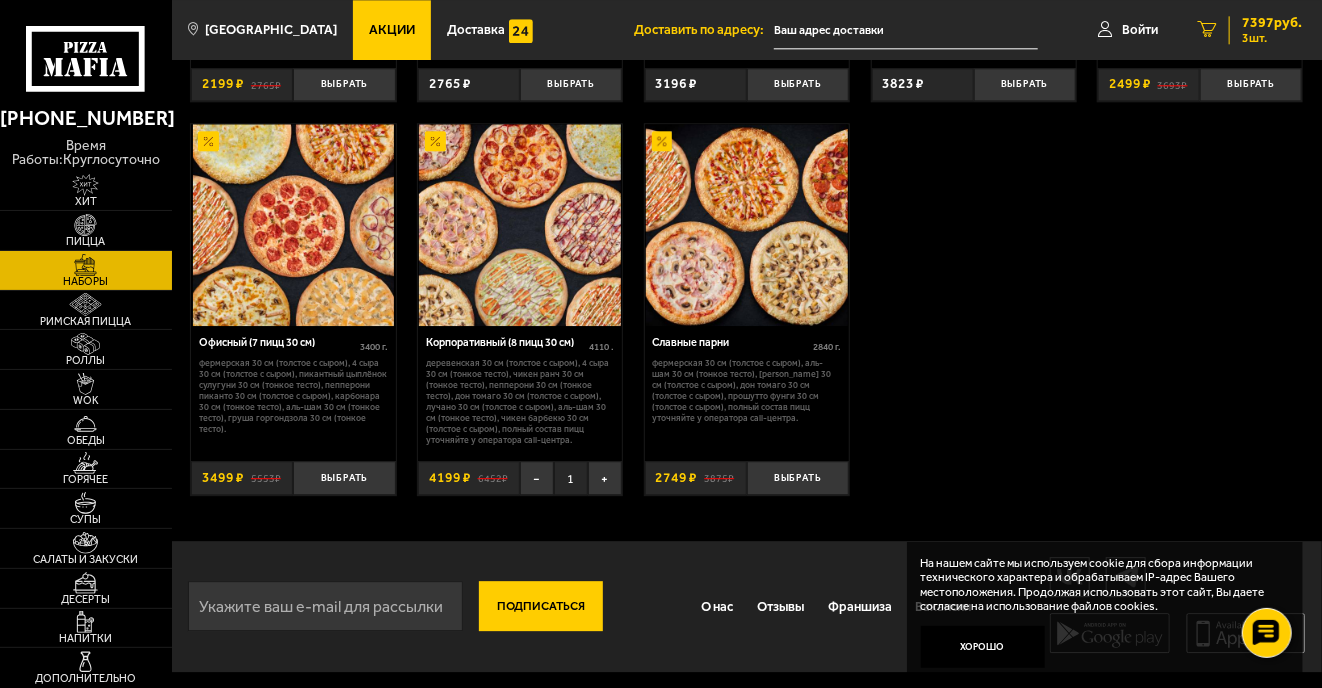 click on "3" at bounding box center [1207, 30] 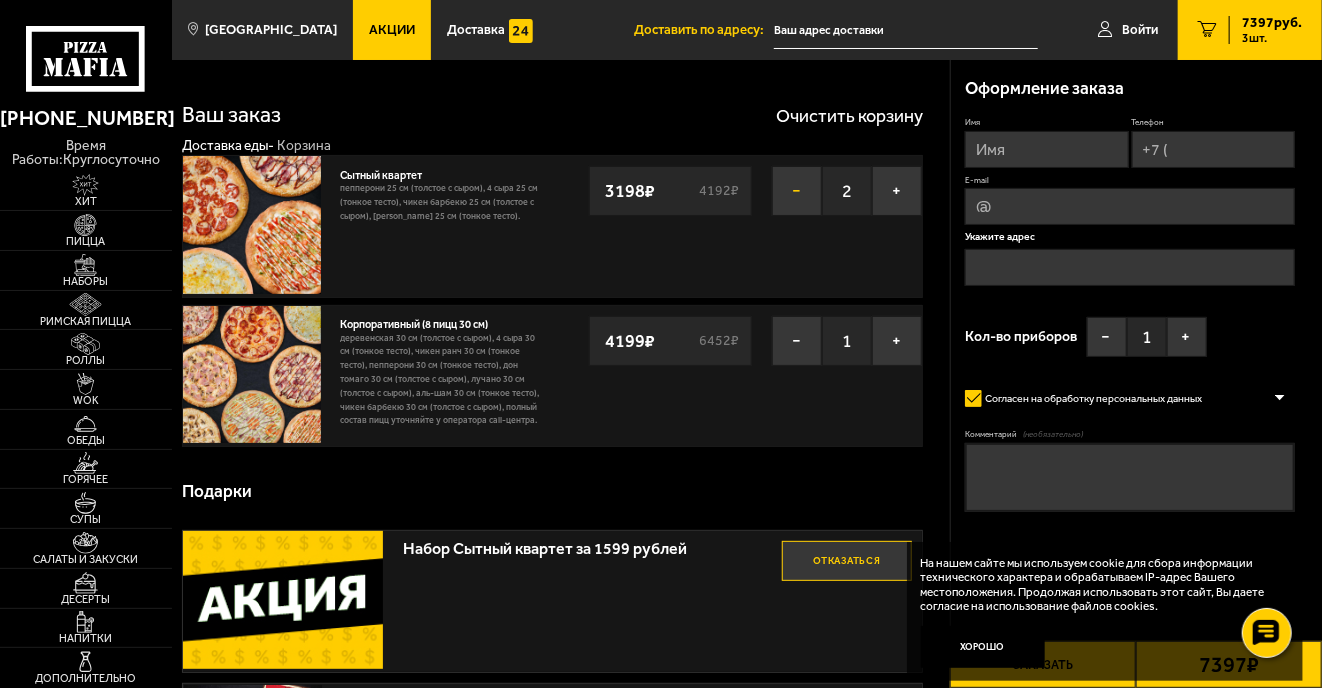 click on "−" at bounding box center (797, 191) 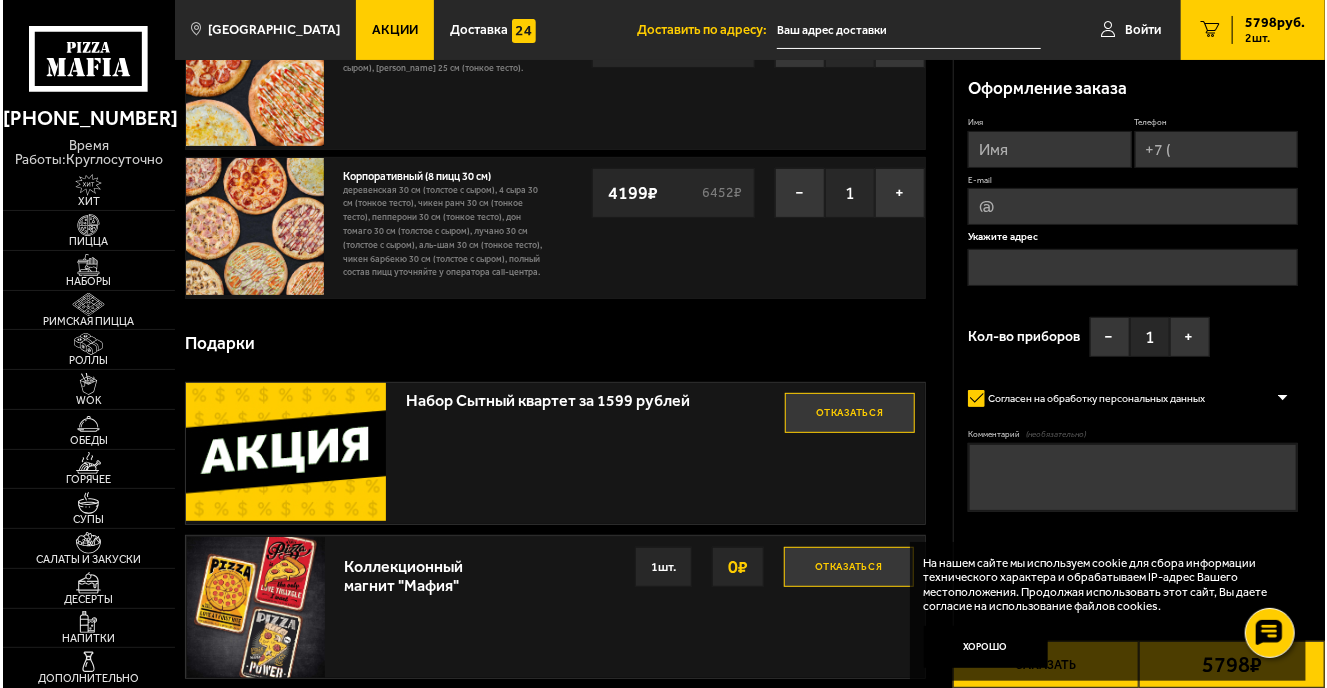 scroll, scrollTop: 100, scrollLeft: 0, axis: vertical 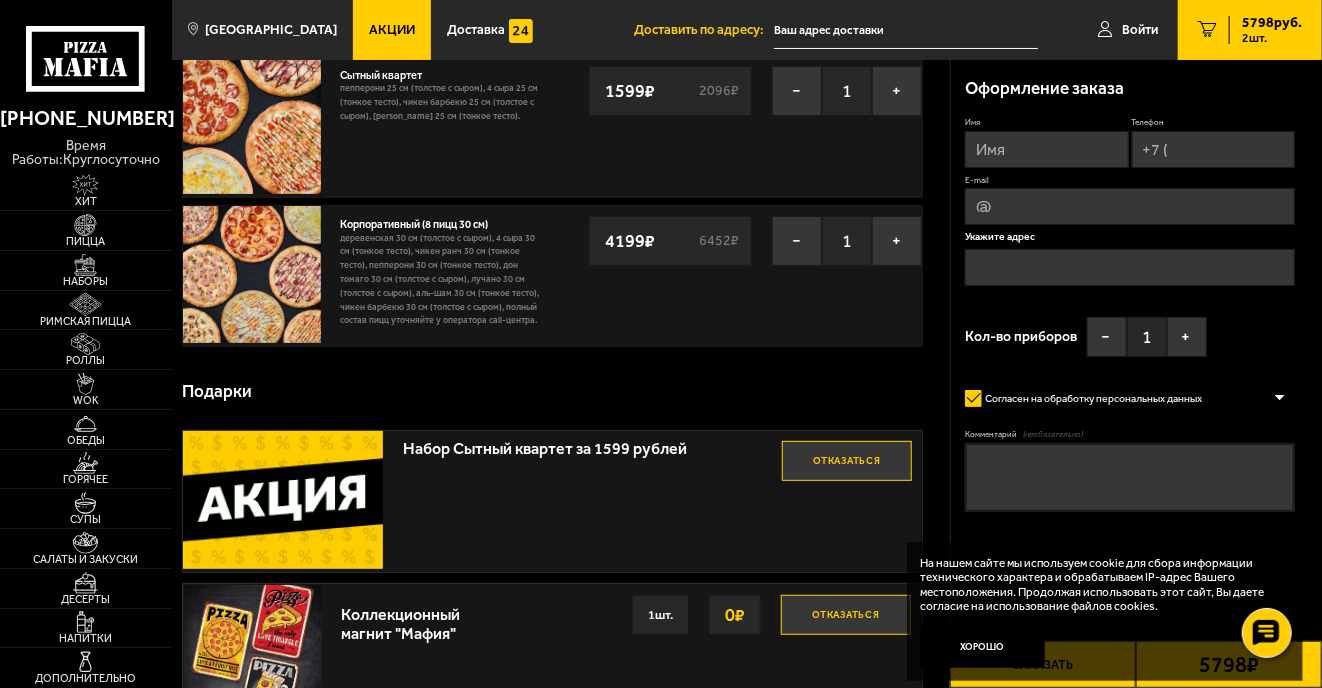 click on "Имя" at bounding box center [1047, 149] 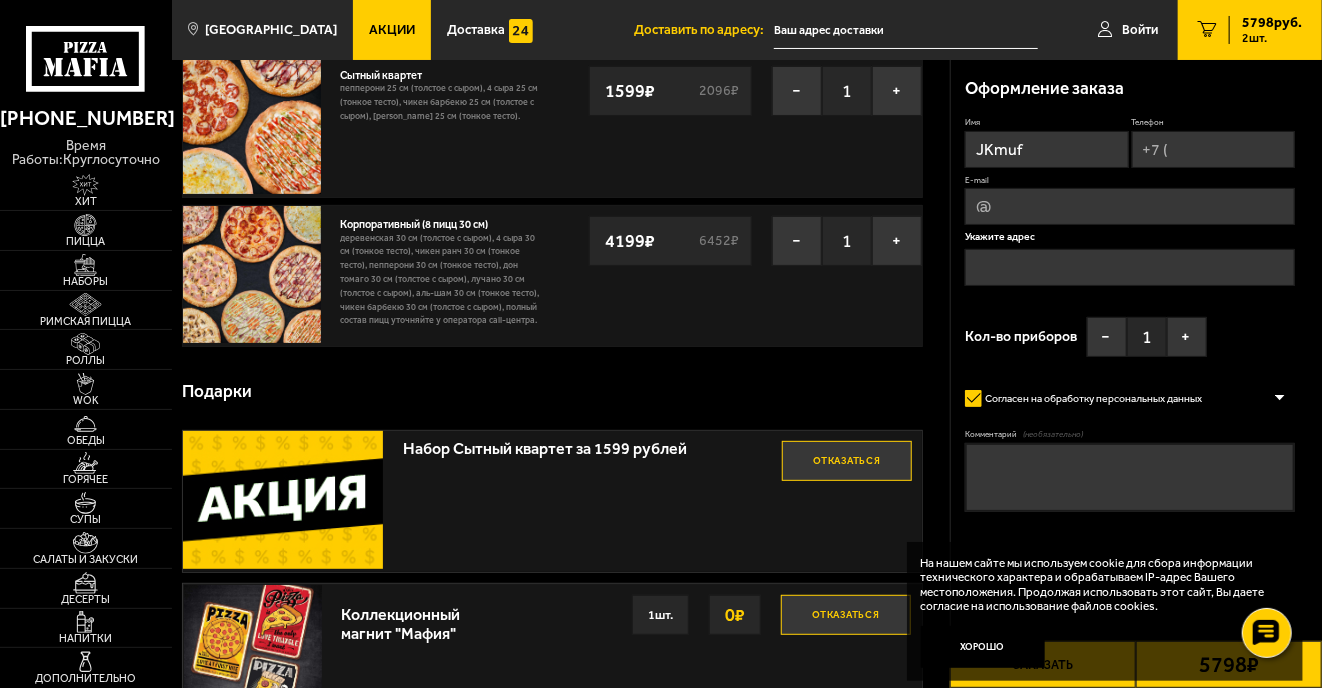 drag, startPoint x: 1047, startPoint y: 148, endPoint x: 817, endPoint y: 116, distance: 232.21542 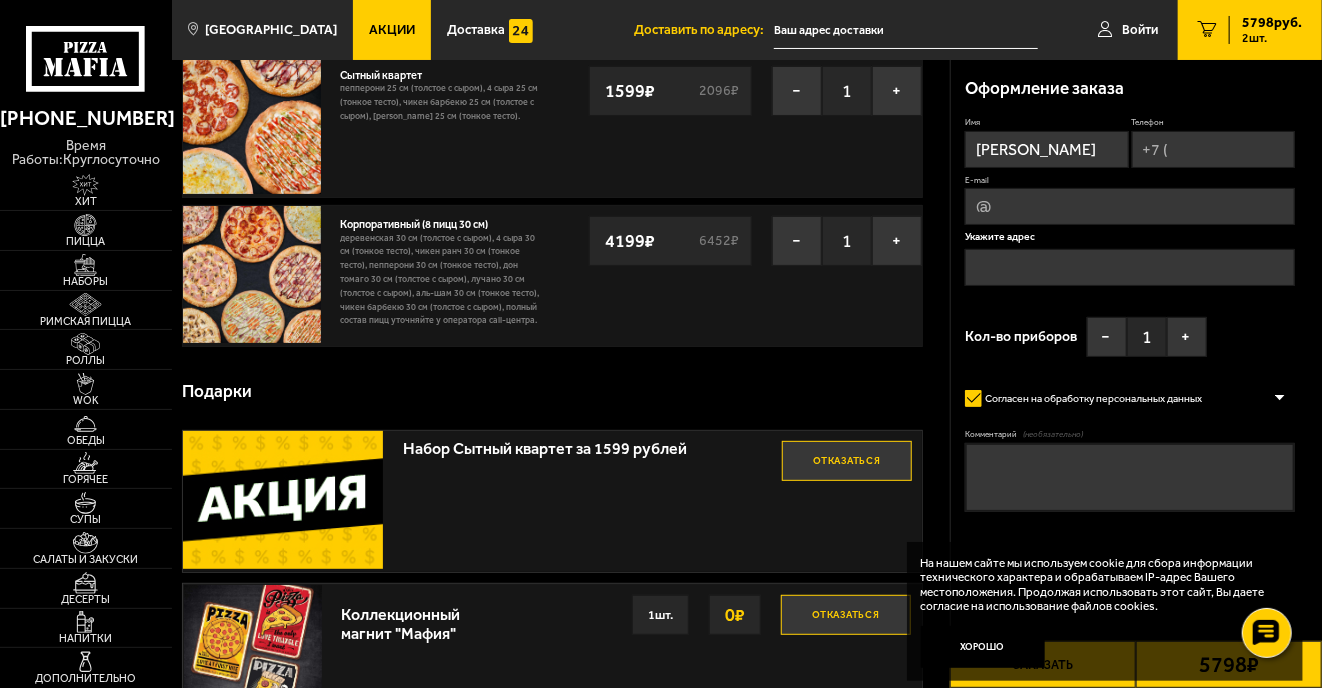 type on "Ольга" 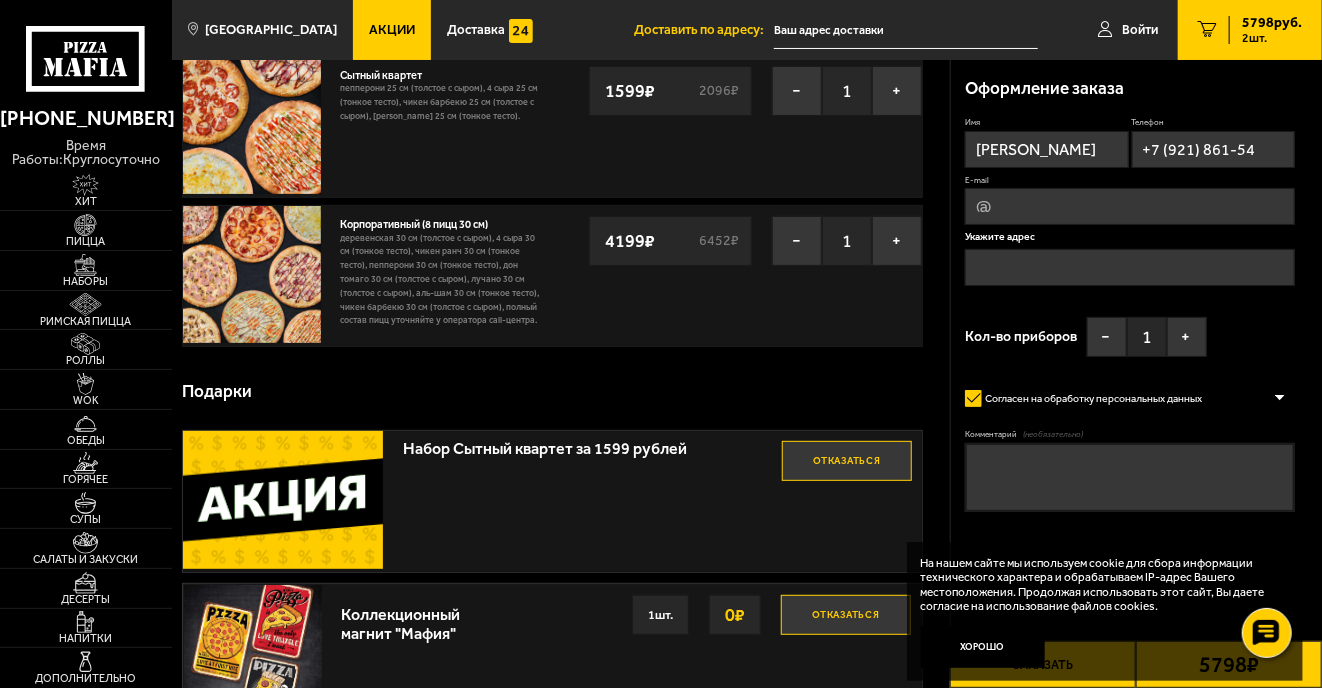 click on "E-mail" at bounding box center [1130, 206] 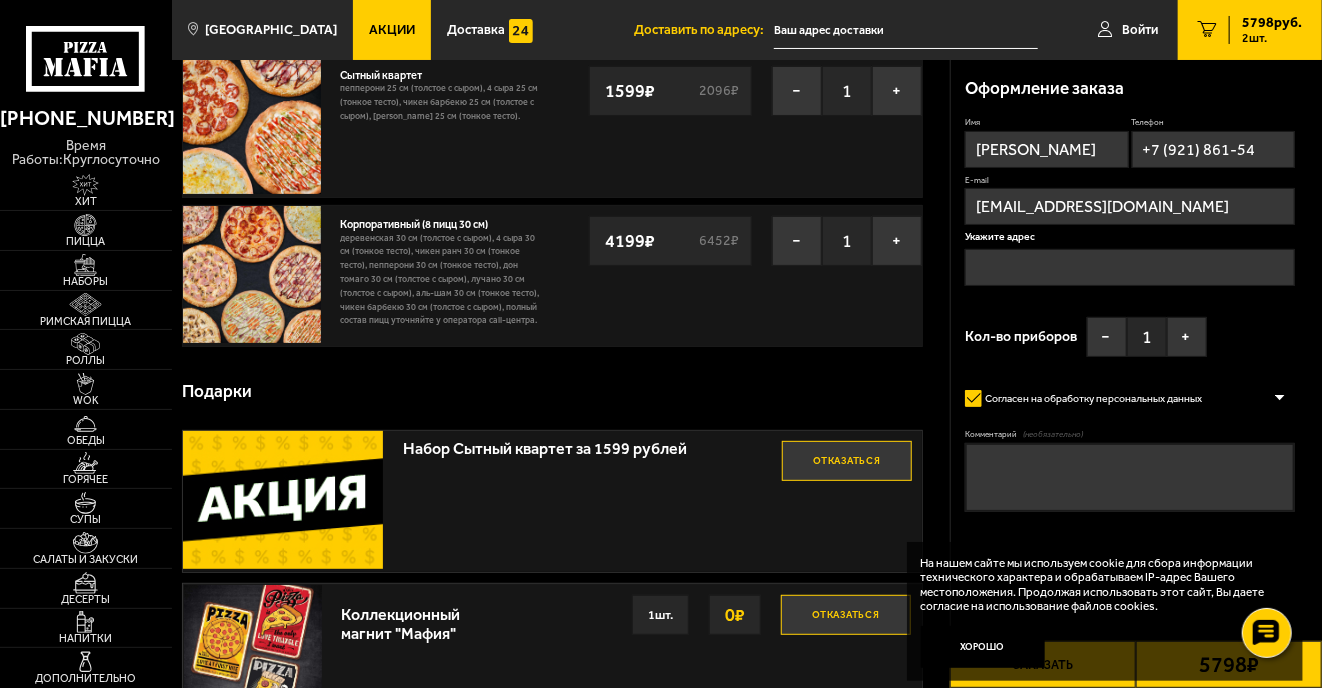 click at bounding box center (1130, 267) 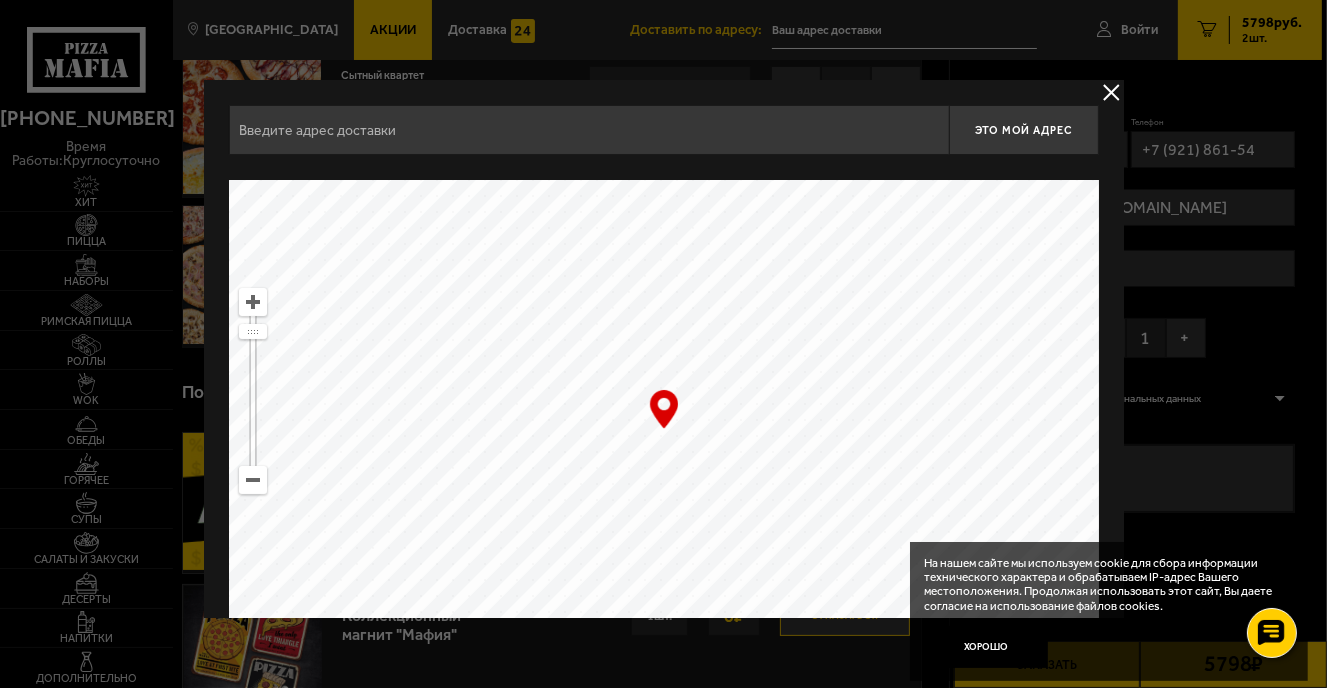 drag, startPoint x: 707, startPoint y: 359, endPoint x: 718, endPoint y: 563, distance: 204.29636 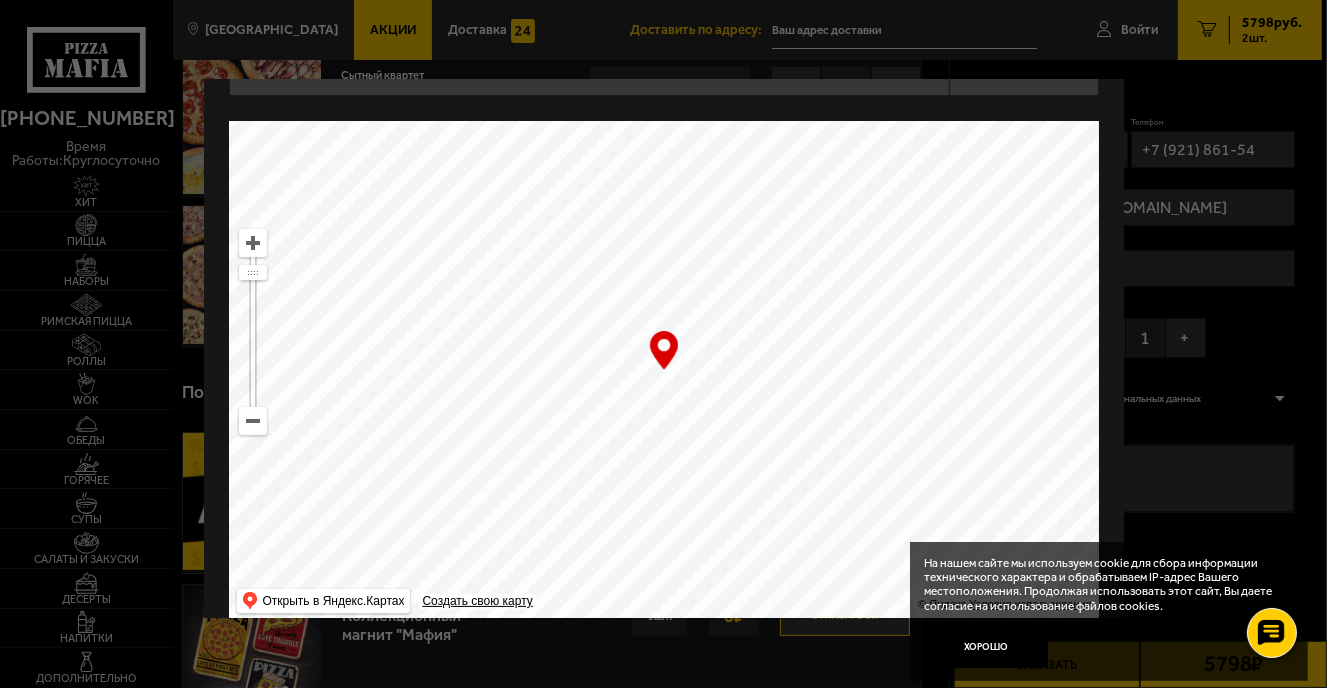 scroll, scrollTop: 86, scrollLeft: 0, axis: vertical 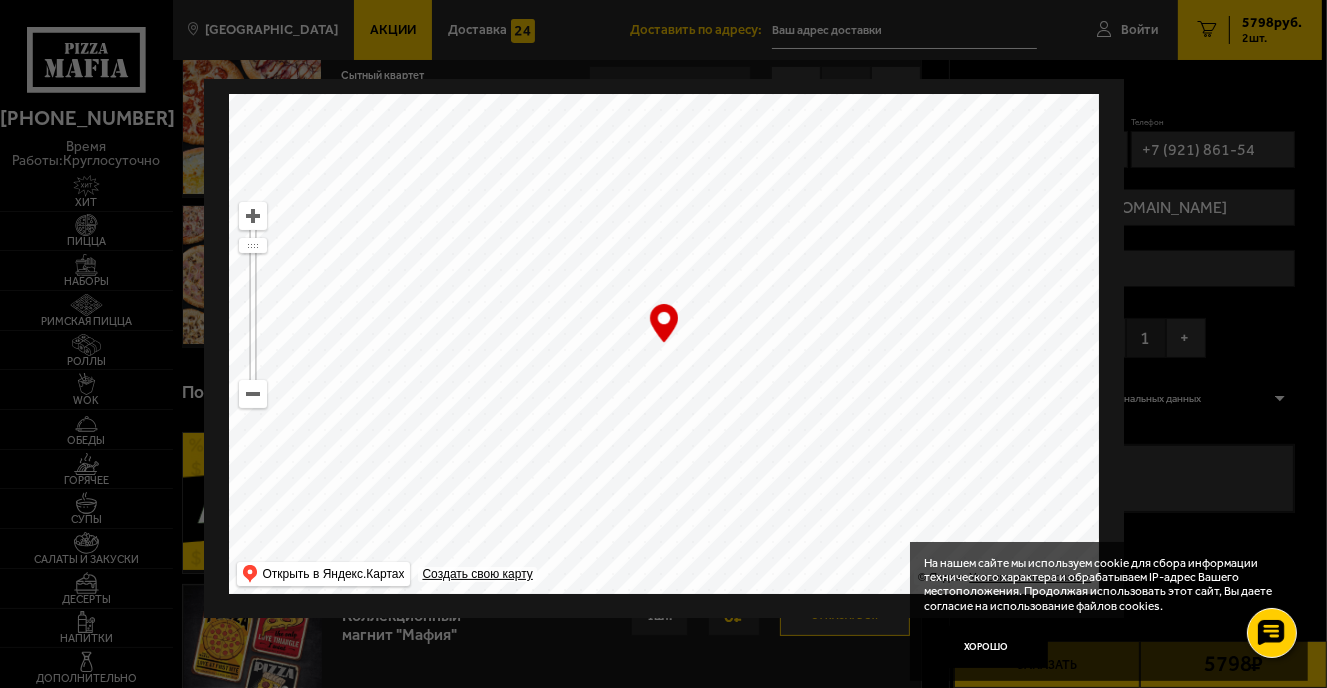 click at bounding box center (664, 344) 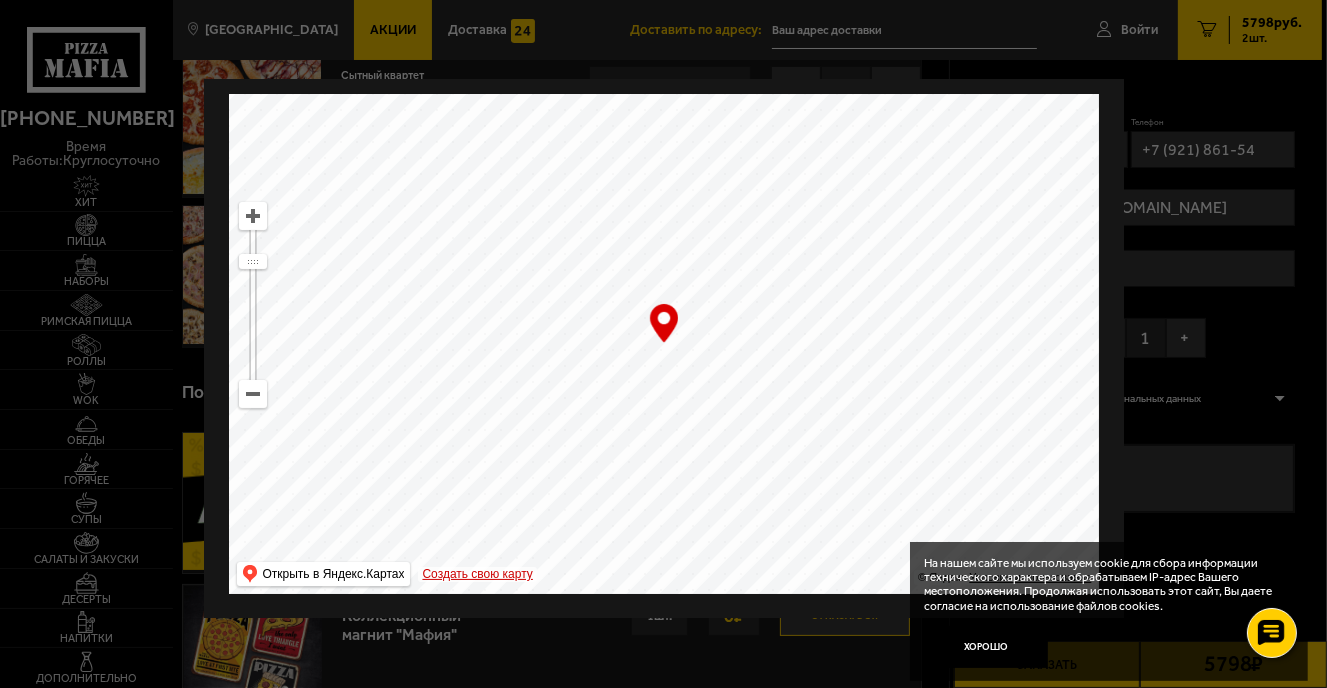 drag, startPoint x: 775, startPoint y: 255, endPoint x: 504, endPoint y: 579, distance: 422.39438 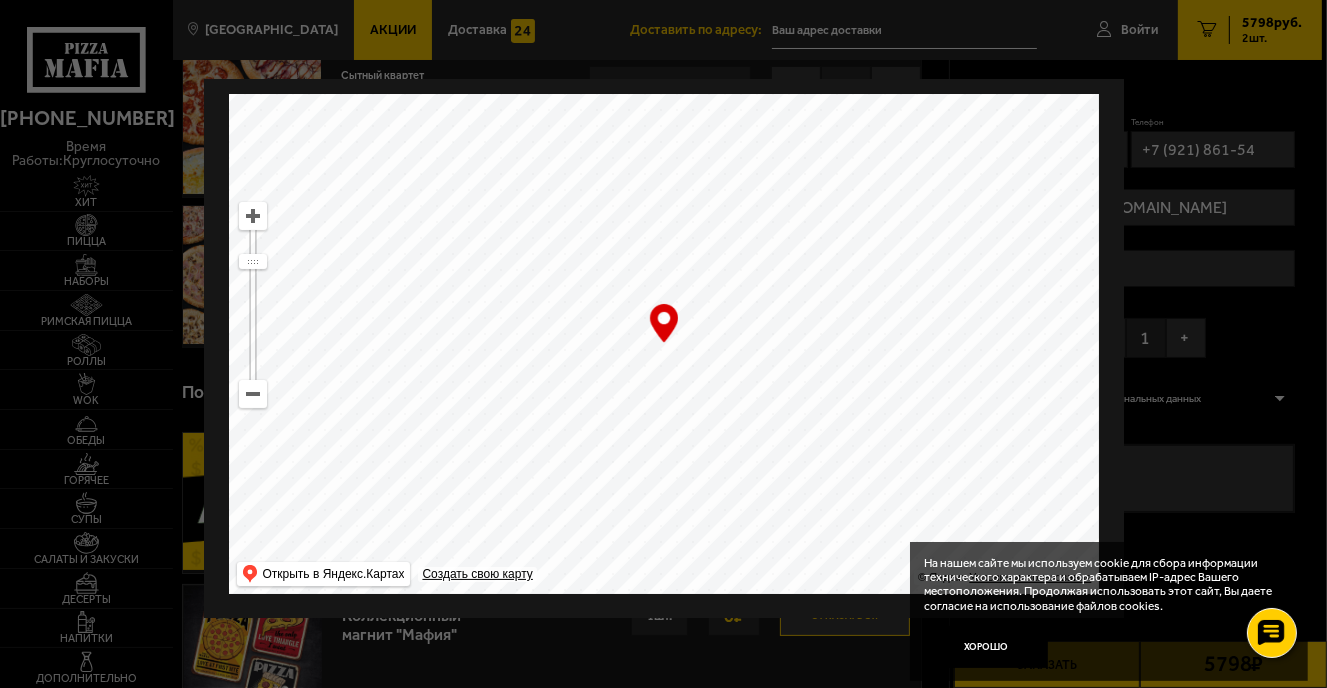 type on "улица Академика Лебедева, 6АЖ" 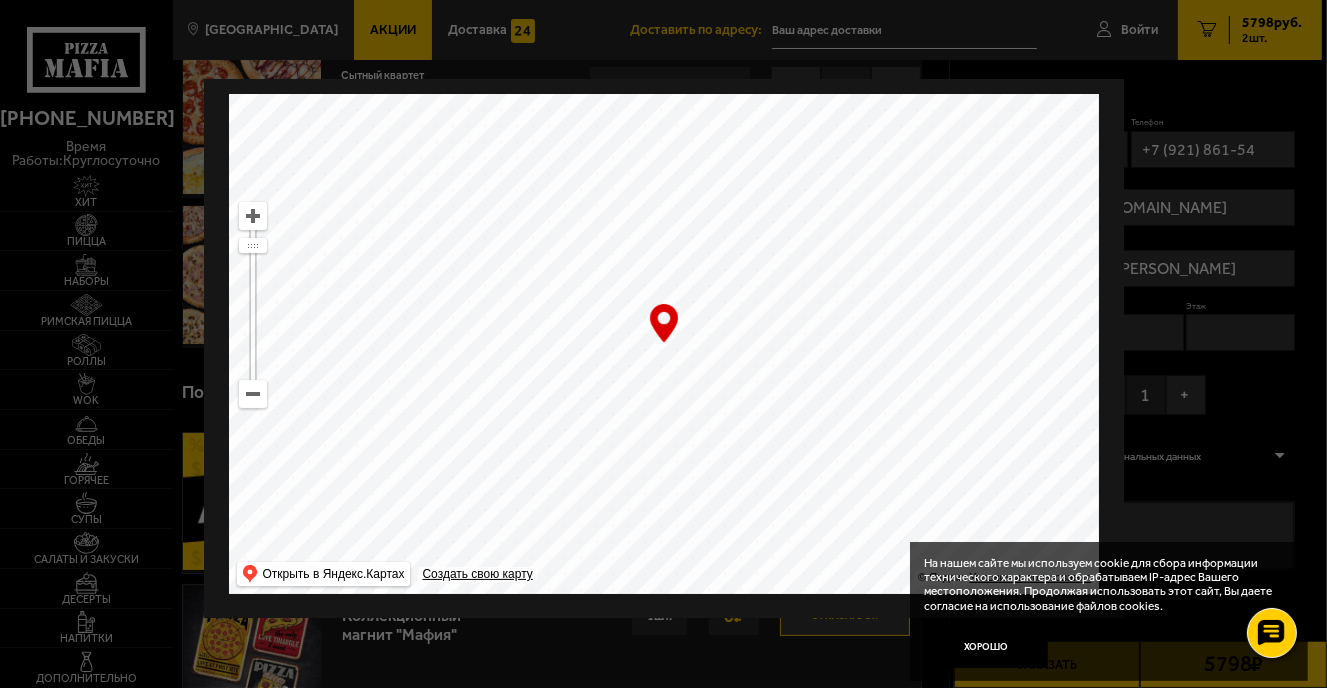 drag, startPoint x: 751, startPoint y: 362, endPoint x: 973, endPoint y: 381, distance: 222.81158 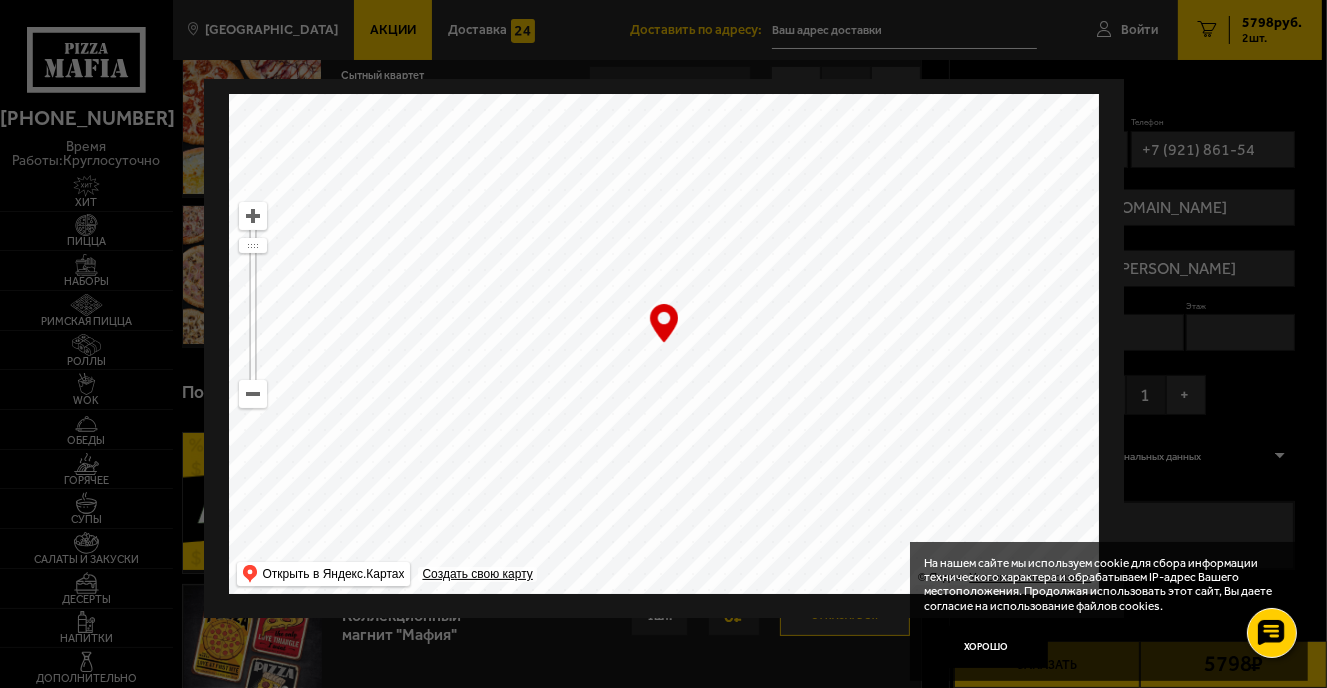 drag, startPoint x: 446, startPoint y: 372, endPoint x: 579, endPoint y: 576, distance: 243.52618 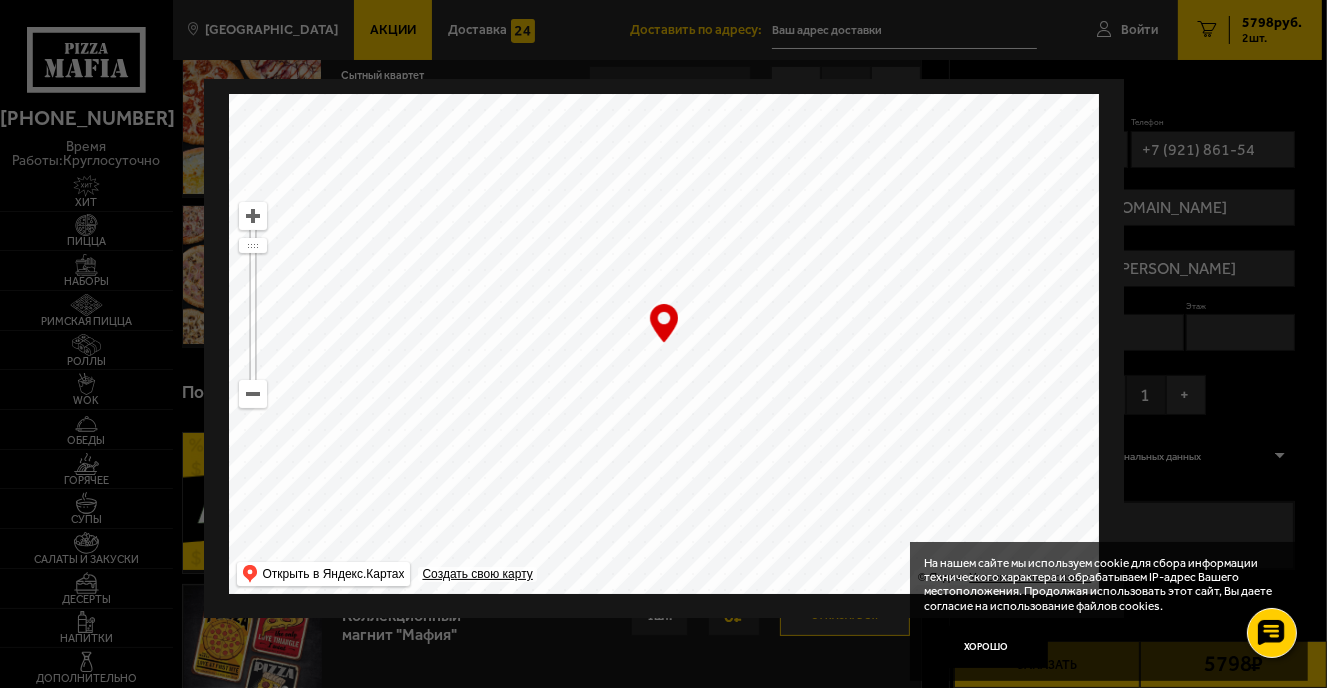 drag, startPoint x: 558, startPoint y: 361, endPoint x: 544, endPoint y: 249, distance: 112.871605 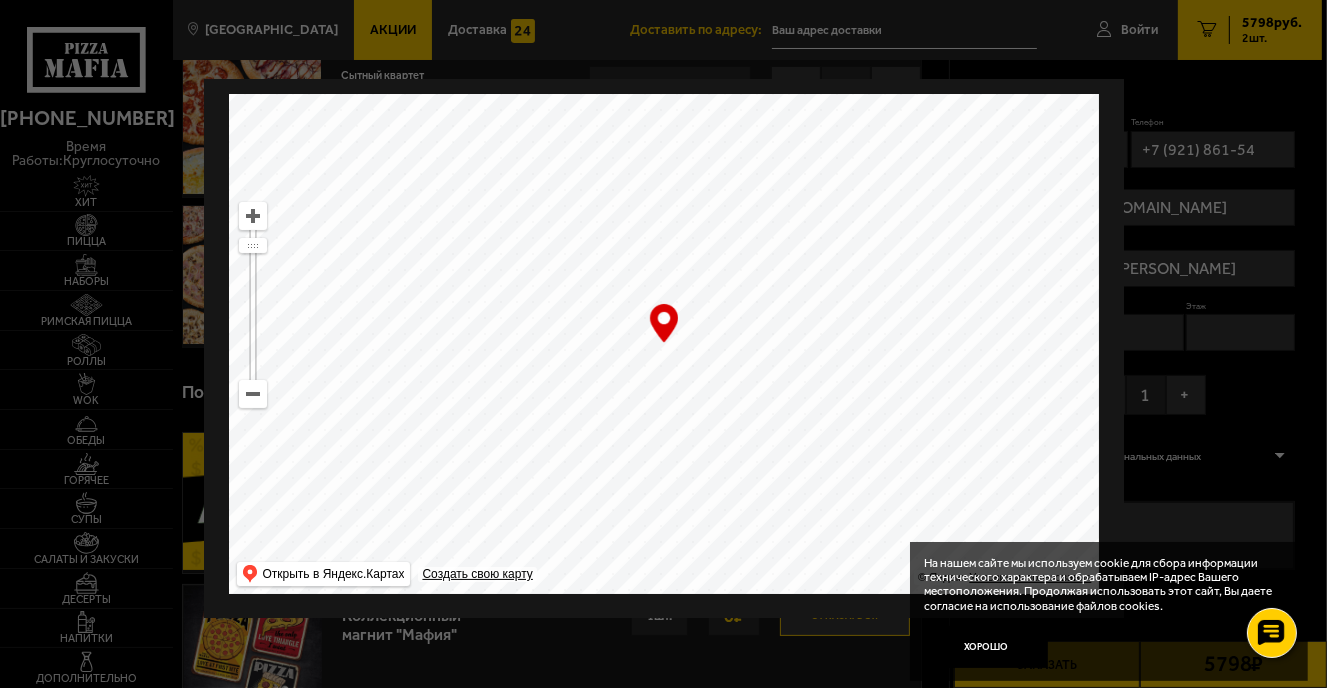 type on "Петроградская набережная, 6" 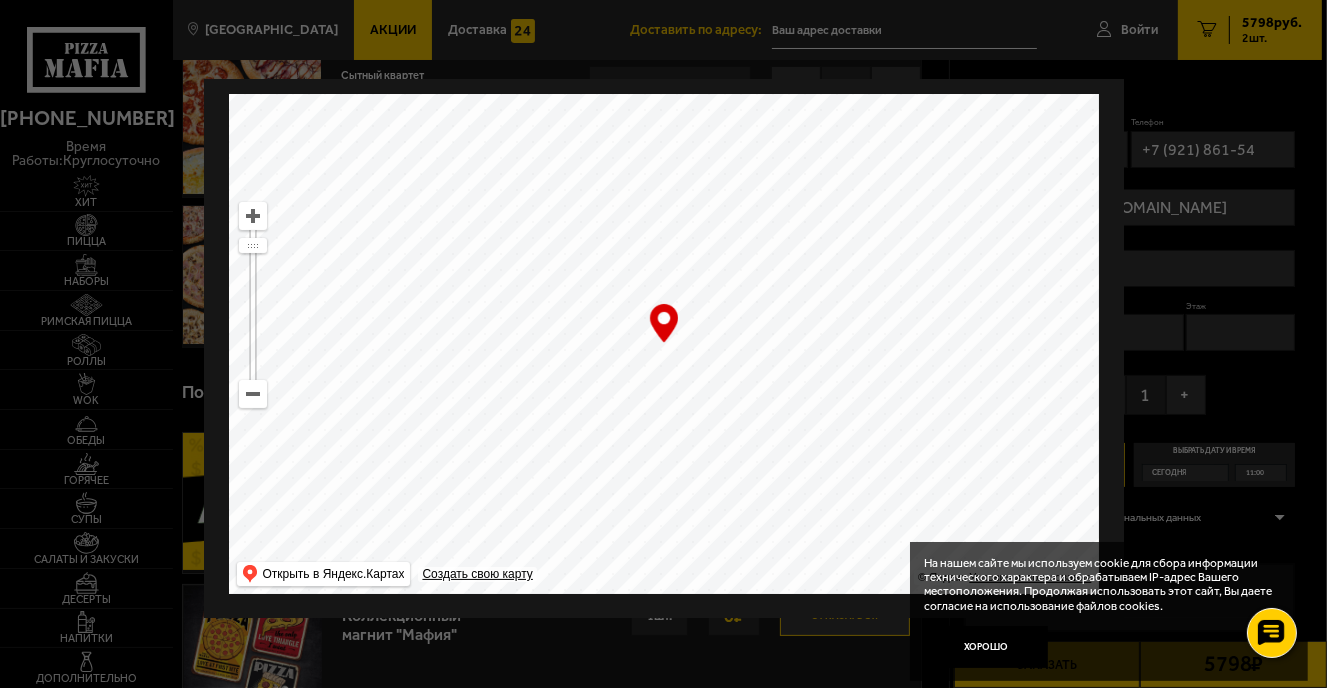 drag, startPoint x: 612, startPoint y: 432, endPoint x: 643, endPoint y: 539, distance: 111.40018 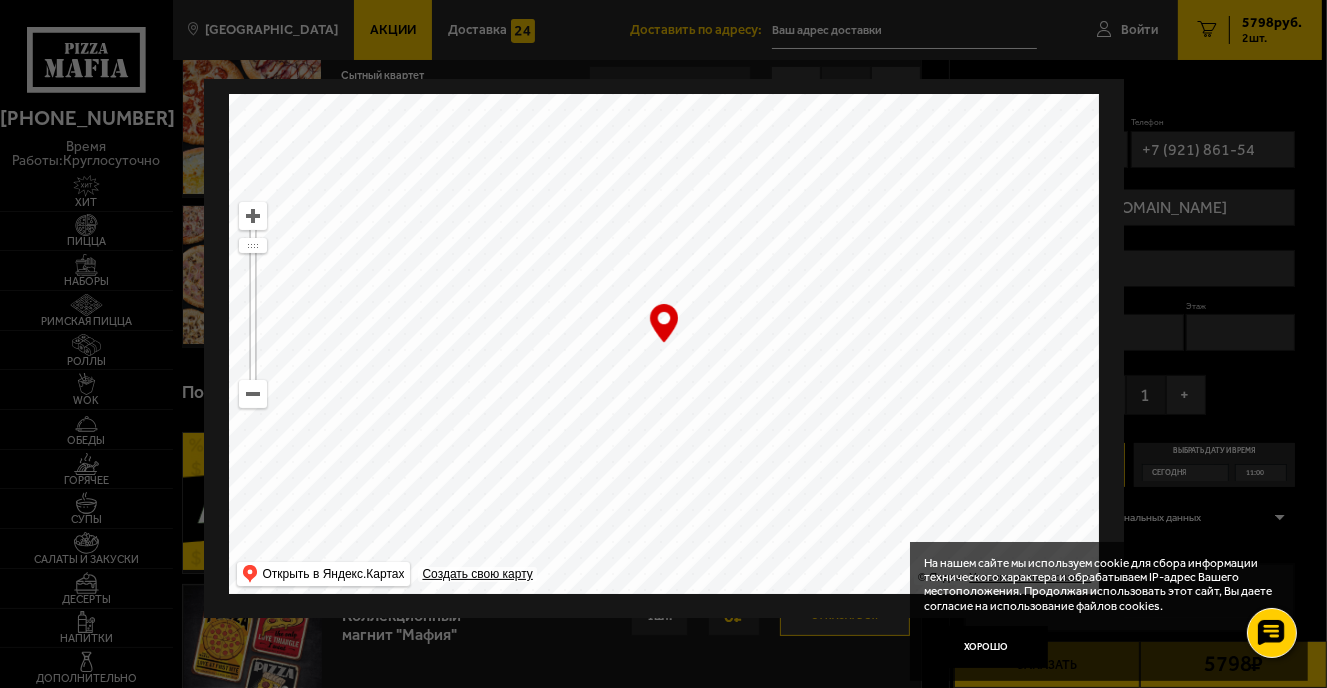 click at bounding box center [664, 344] 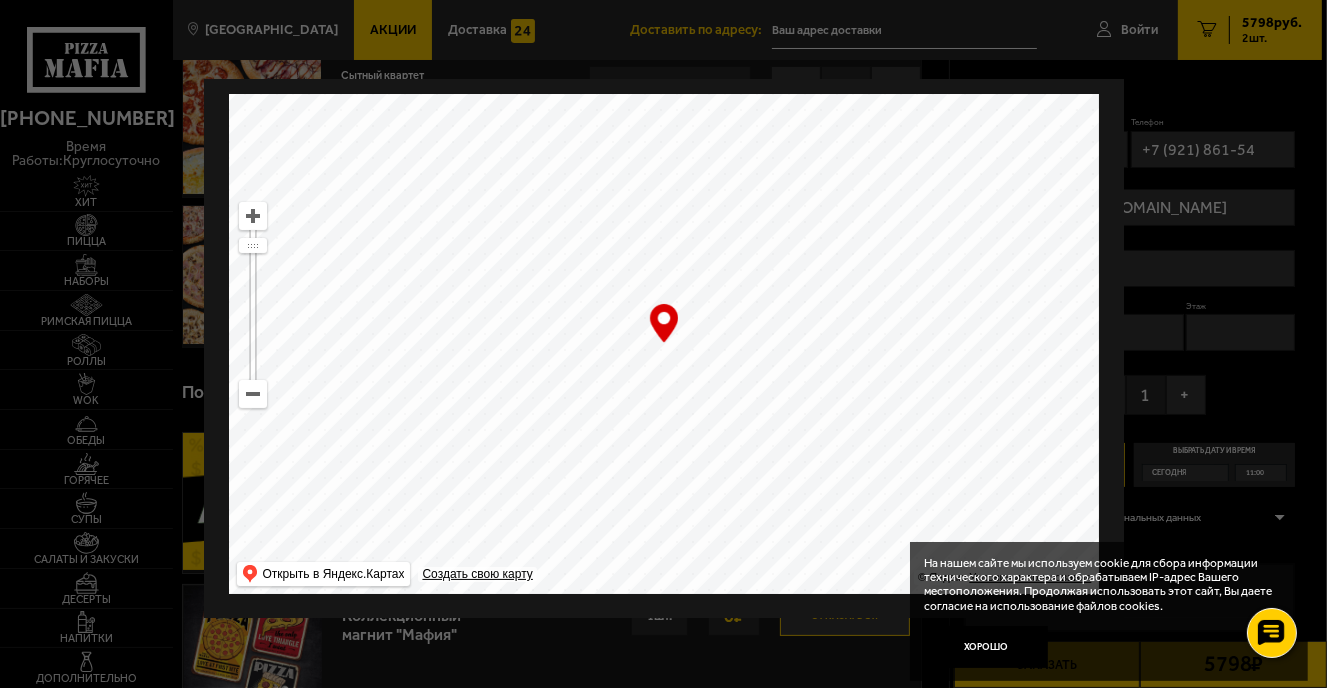 drag, startPoint x: 599, startPoint y: 318, endPoint x: 625, endPoint y: 519, distance: 202.67462 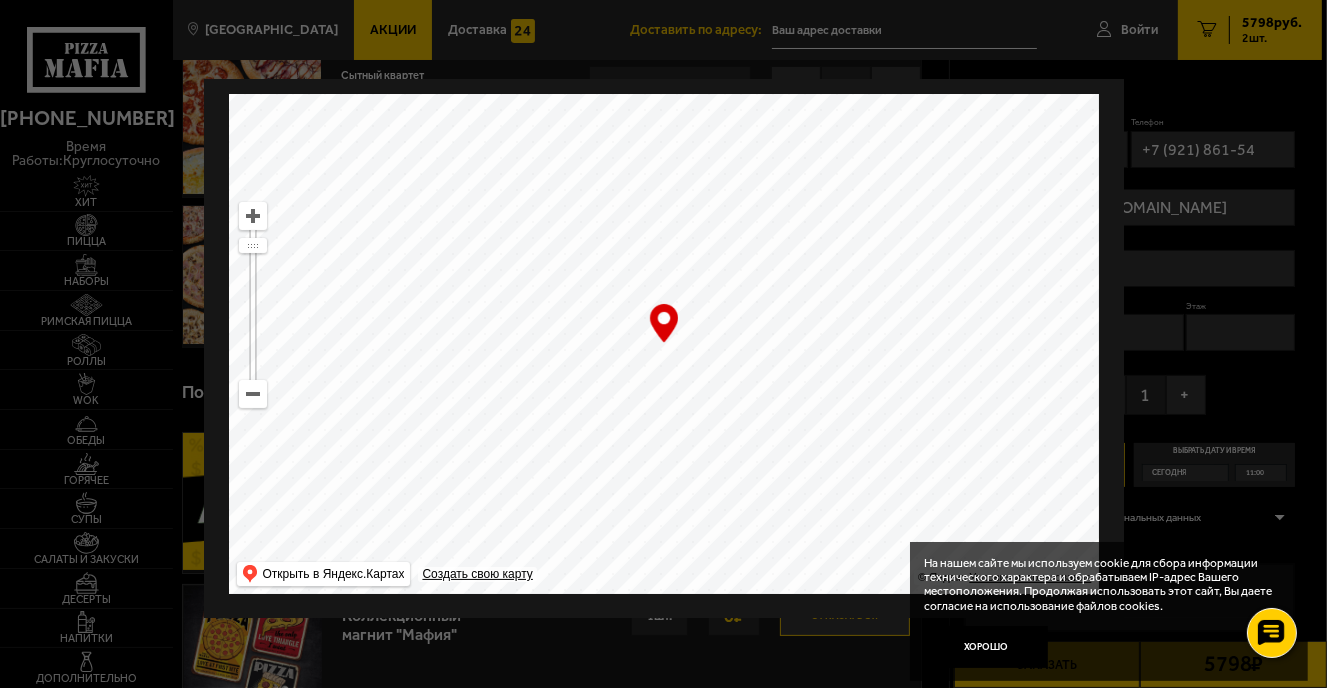 type on "Петроградская набережная, 20" 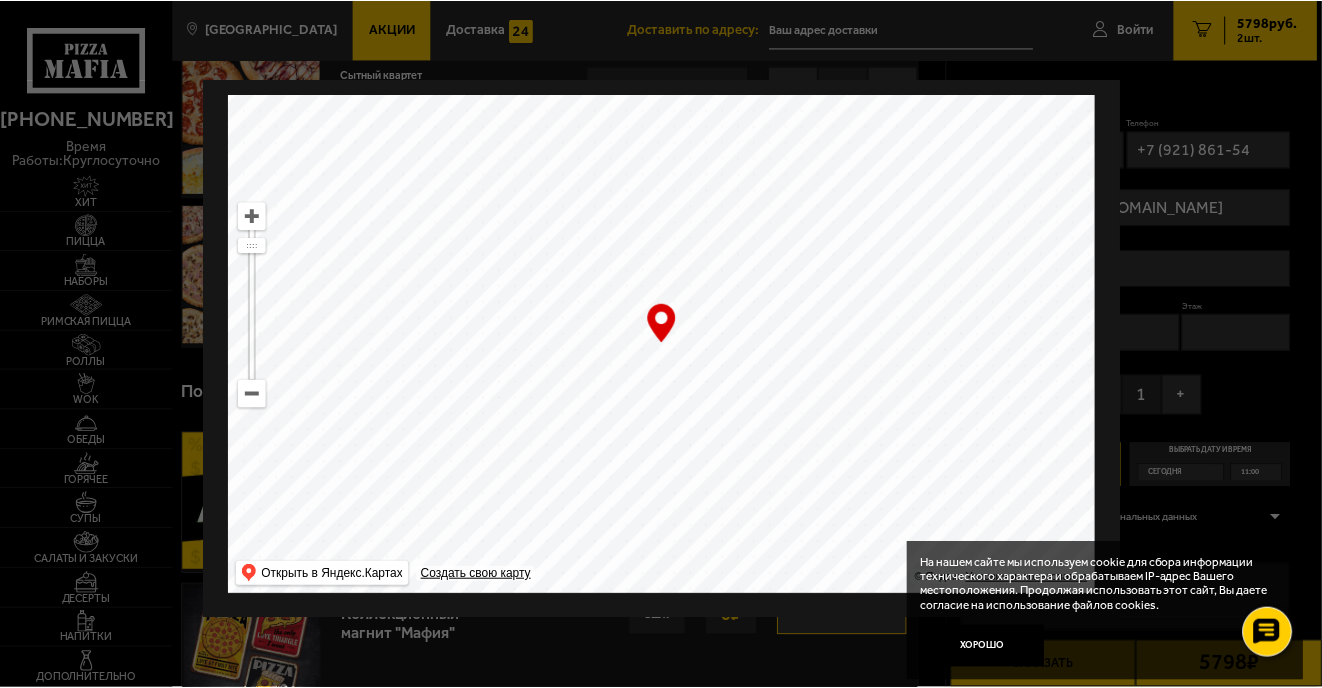 scroll, scrollTop: 0, scrollLeft: 0, axis: both 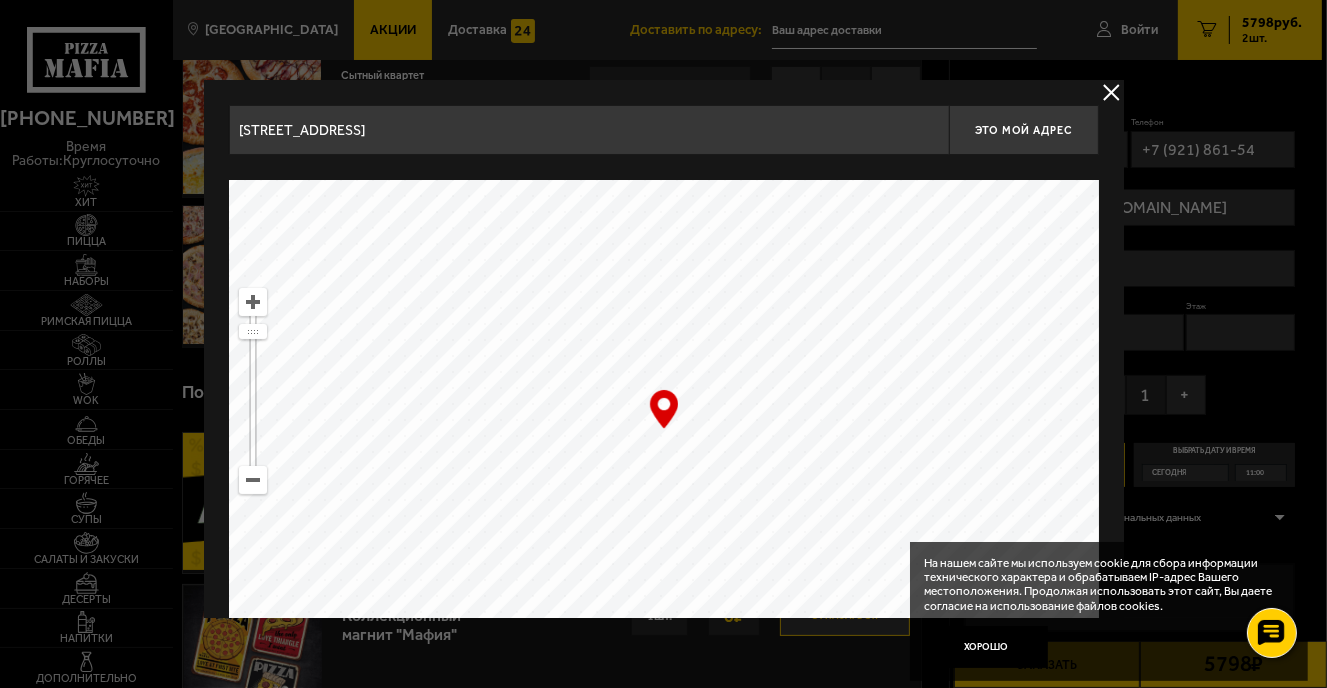 click at bounding box center [253, 302] 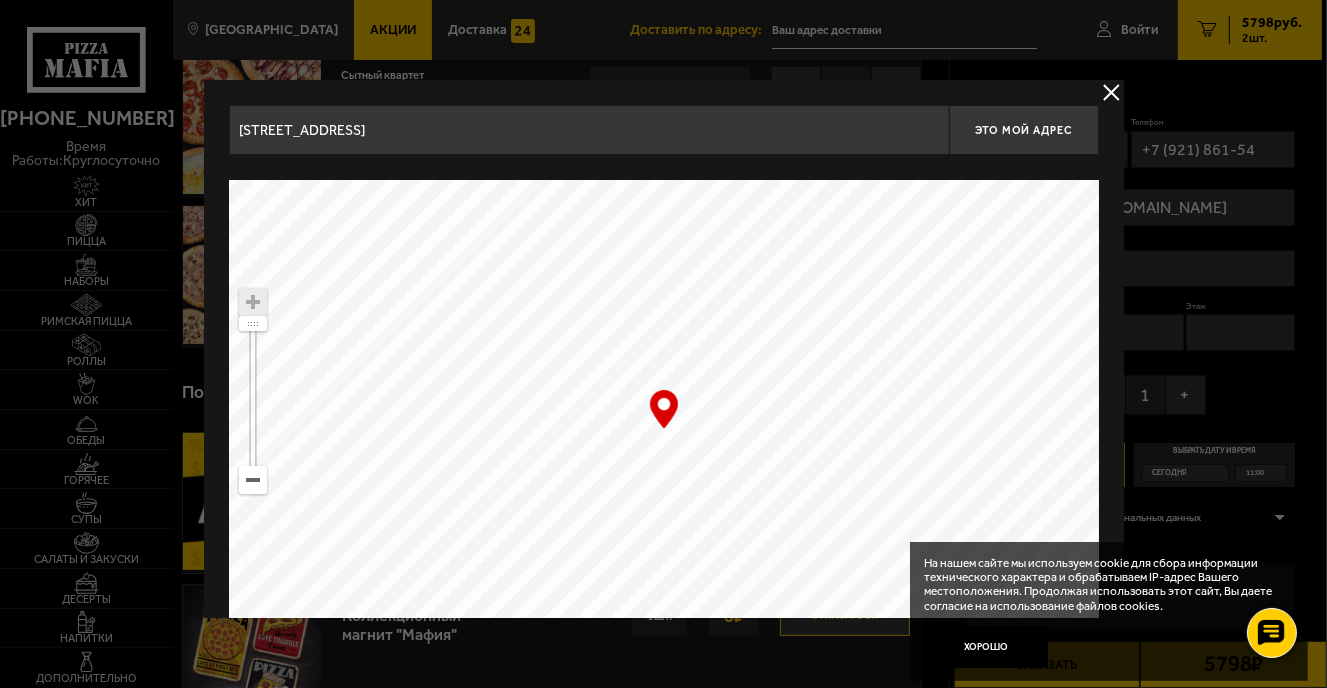 type on "Петроградская набережная, 18" 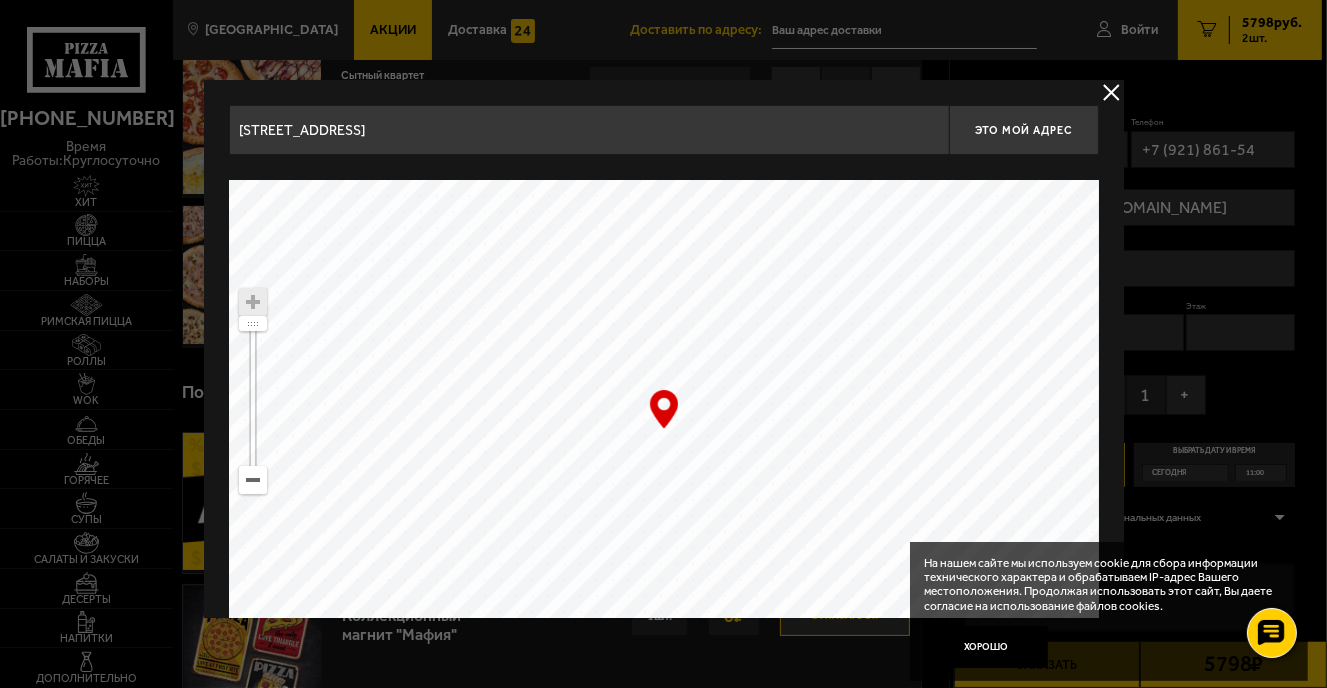 drag, startPoint x: 612, startPoint y: 511, endPoint x: 729, endPoint y: 580, distance: 135.83078 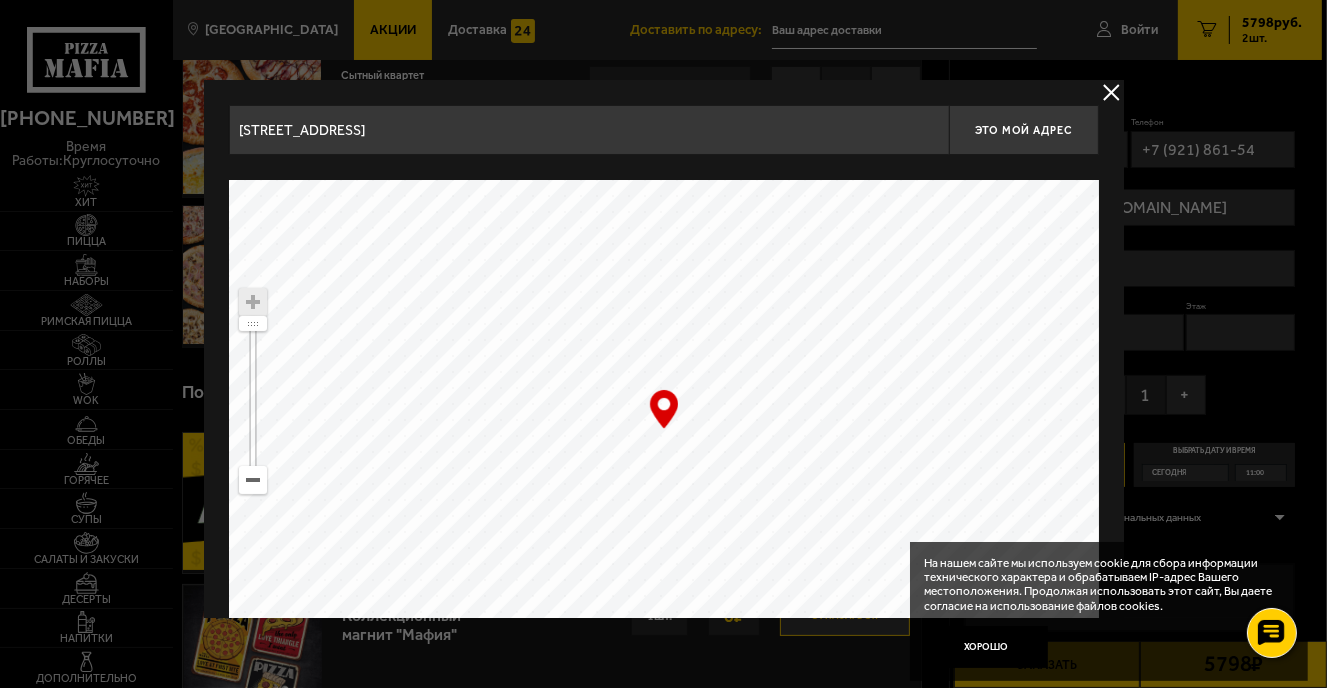 type on "Пинский переулок, 4" 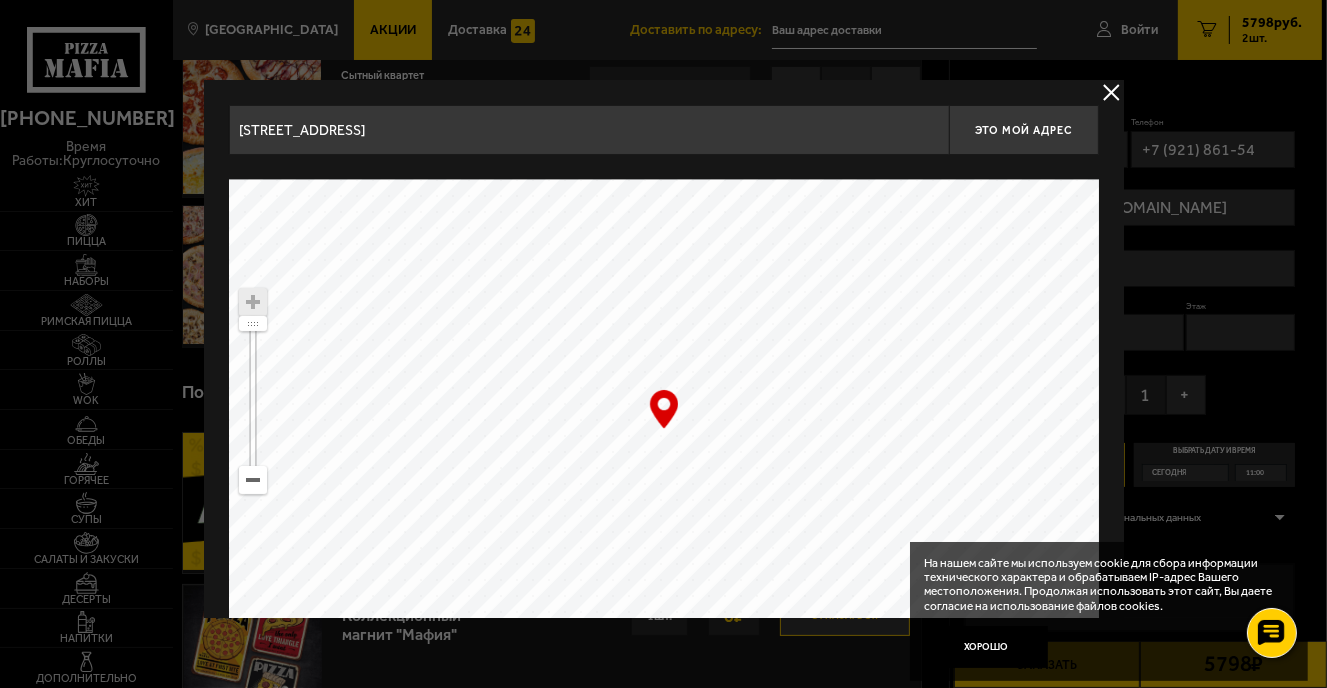 drag, startPoint x: 568, startPoint y: 415, endPoint x: 613, endPoint y: 494, distance: 90.91754 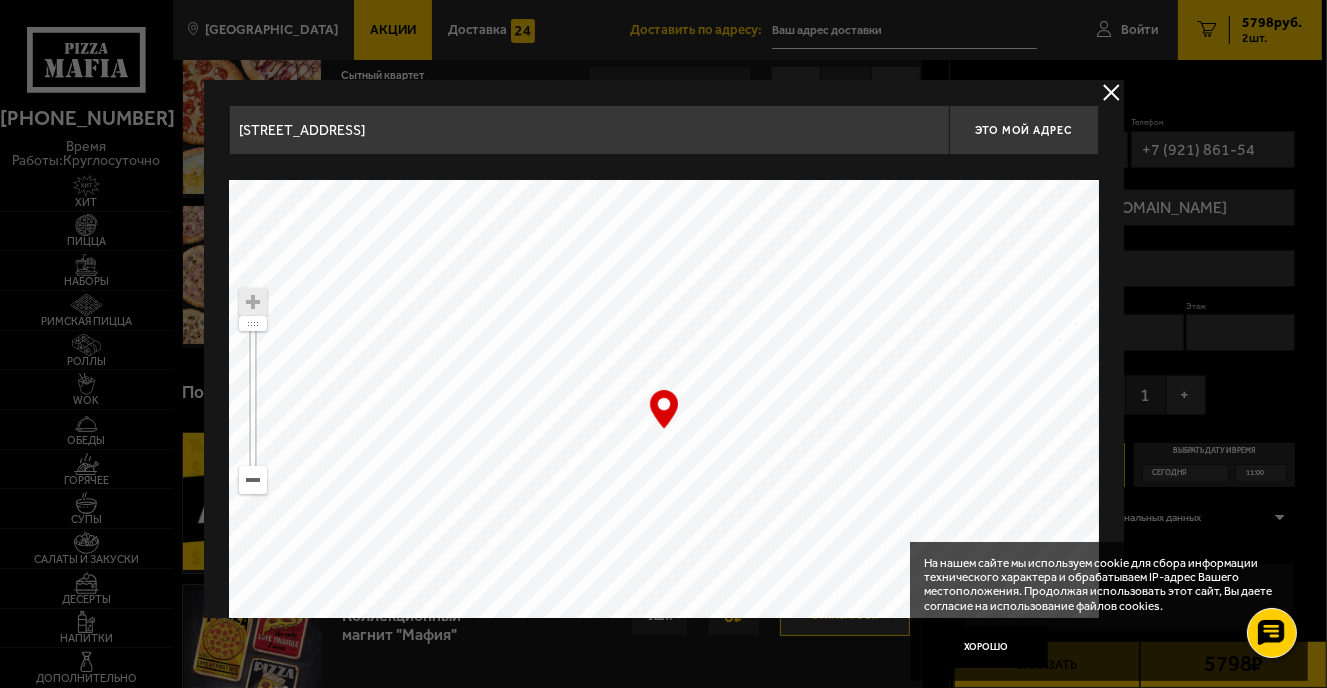 type on "улица Чапаева, 15" 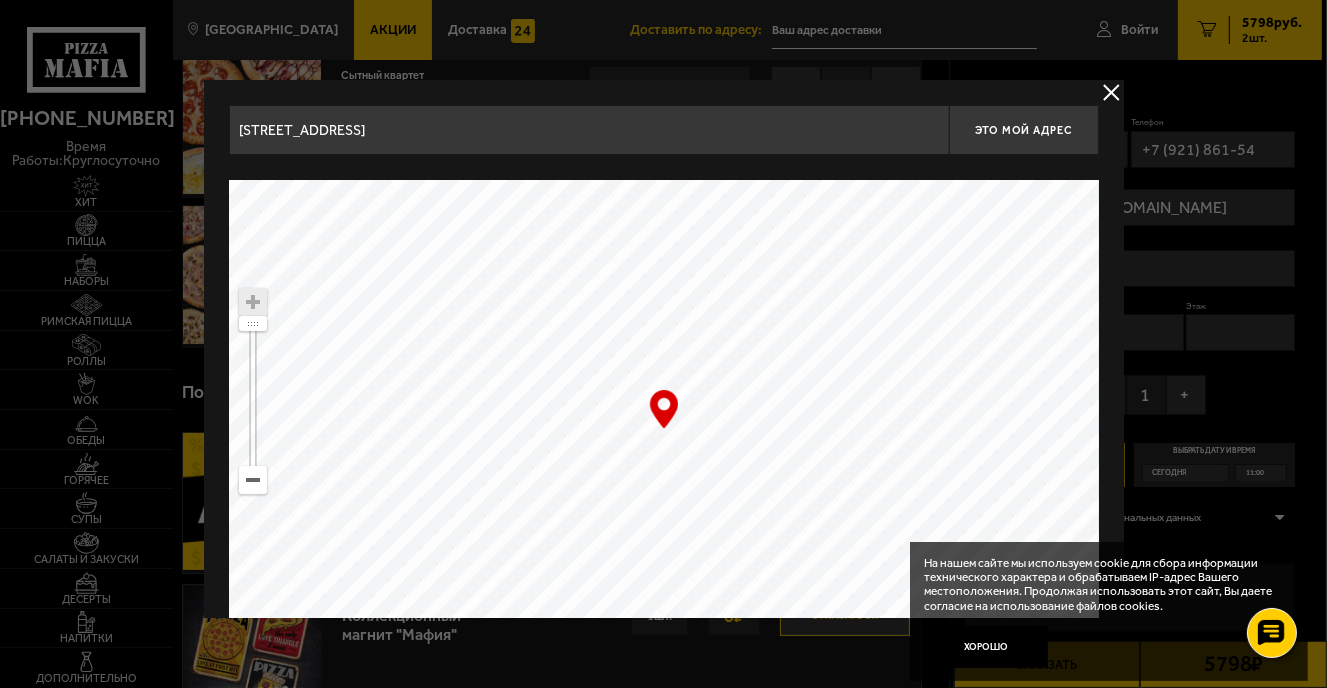 drag, startPoint x: 652, startPoint y: 480, endPoint x: 668, endPoint y: 463, distance: 23.345236 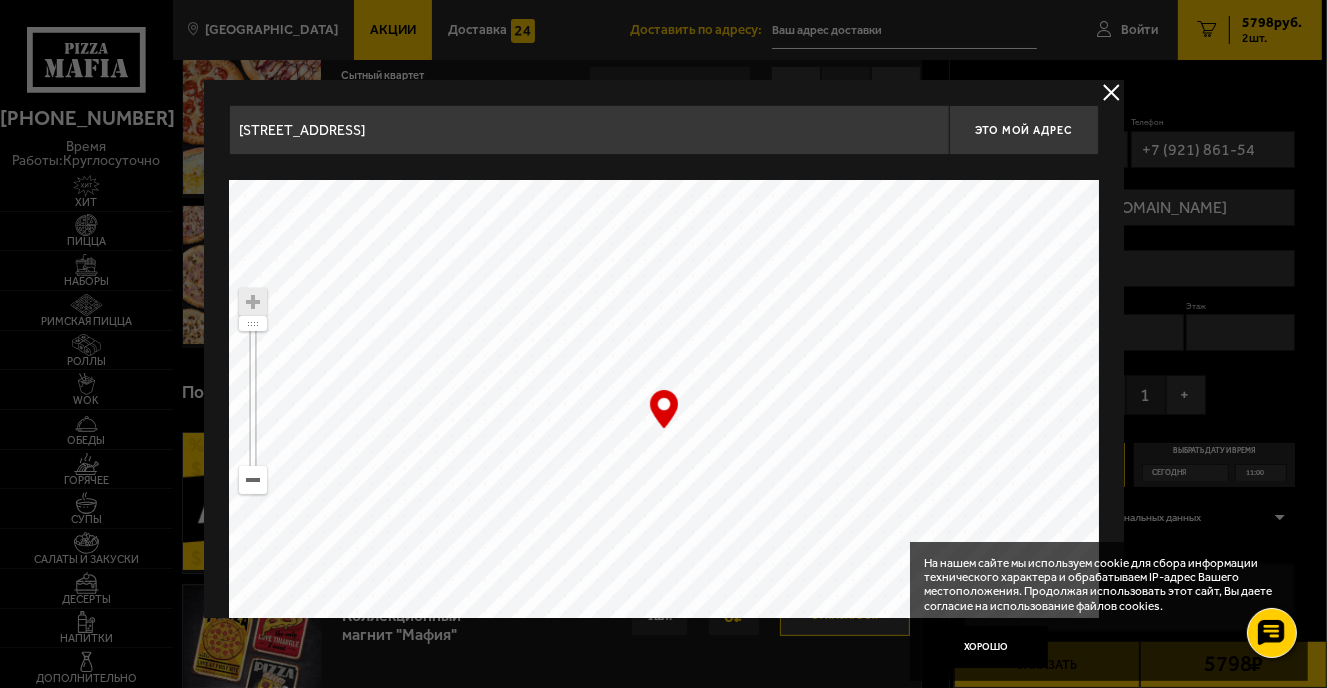 click on "… © Яндекс   Условия использования Открыть в Яндекс.Картах Создать свою карту" at bounding box center (664, 430) 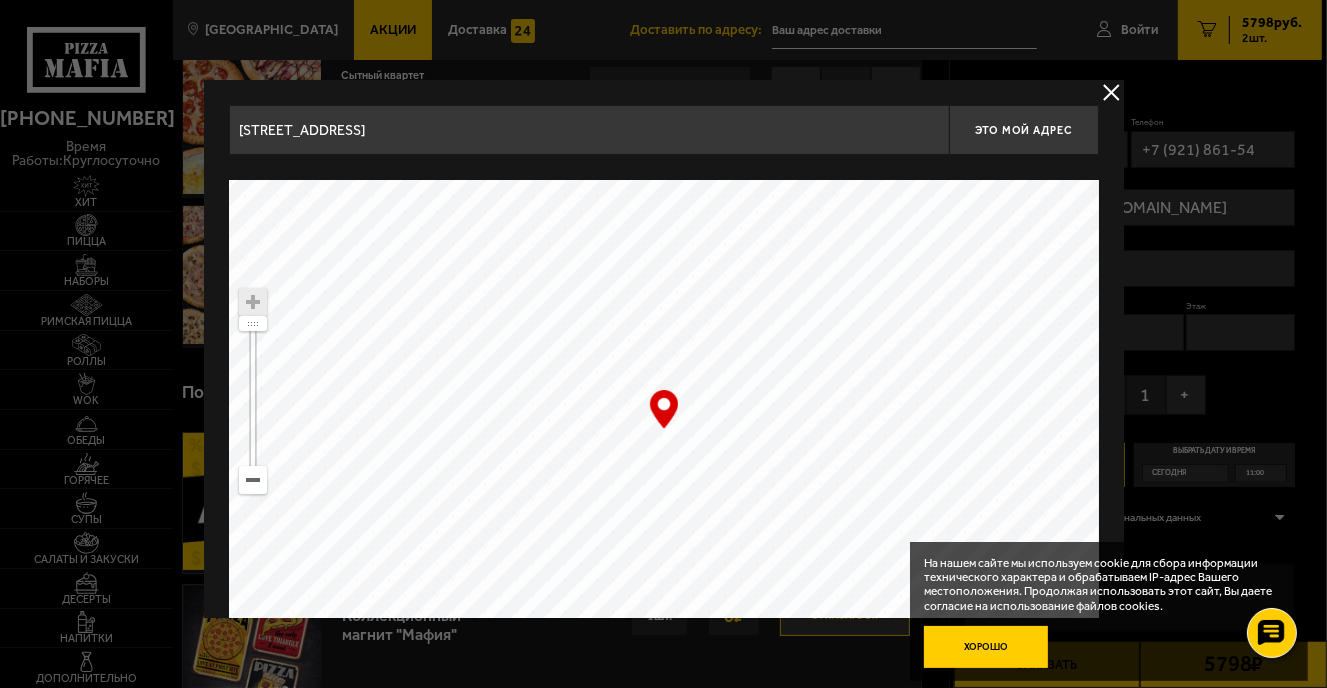 click on "Хорошо" at bounding box center (986, 646) 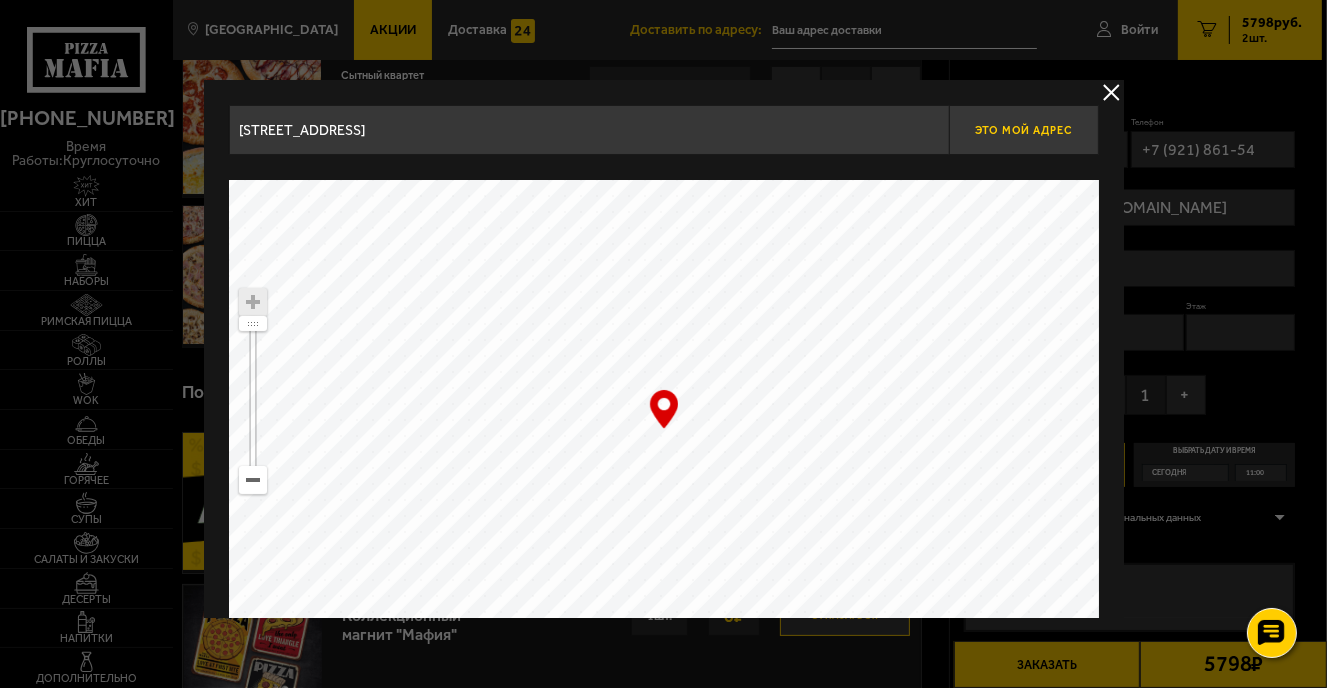 click on "Это мой адрес" at bounding box center (1023, 130) 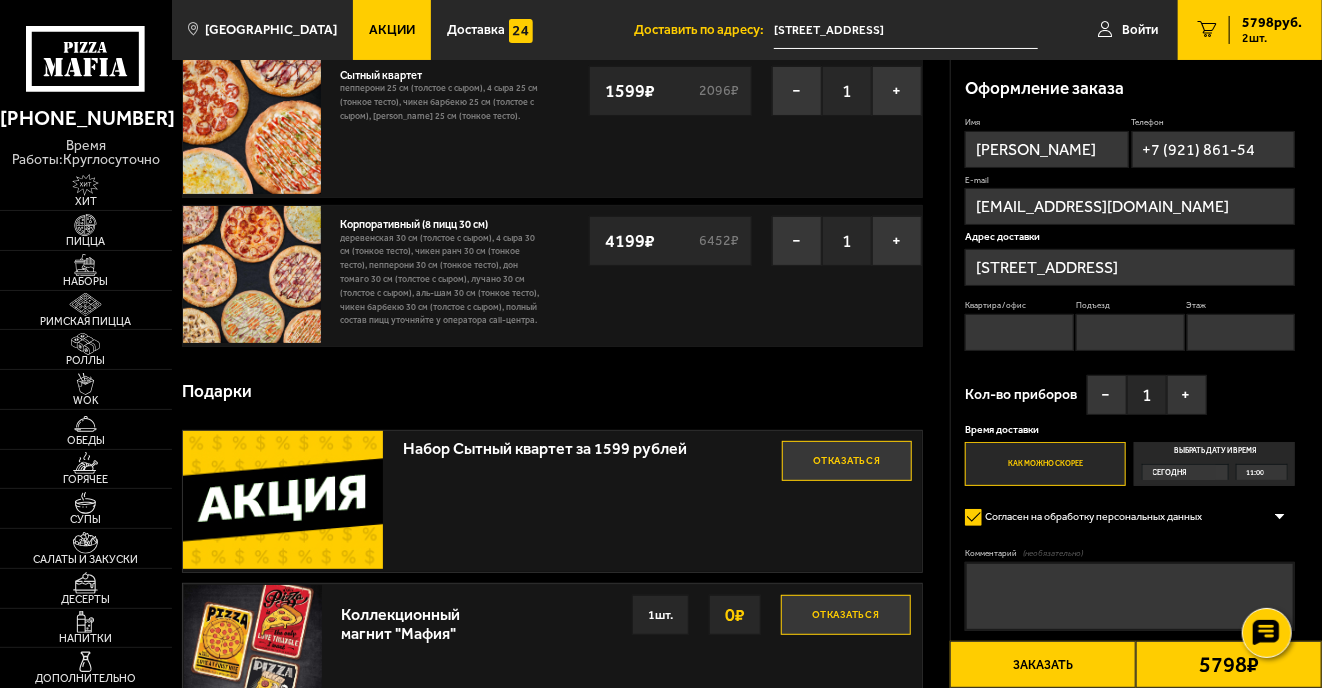 click on "Квартира / офис" at bounding box center [1019, 332] 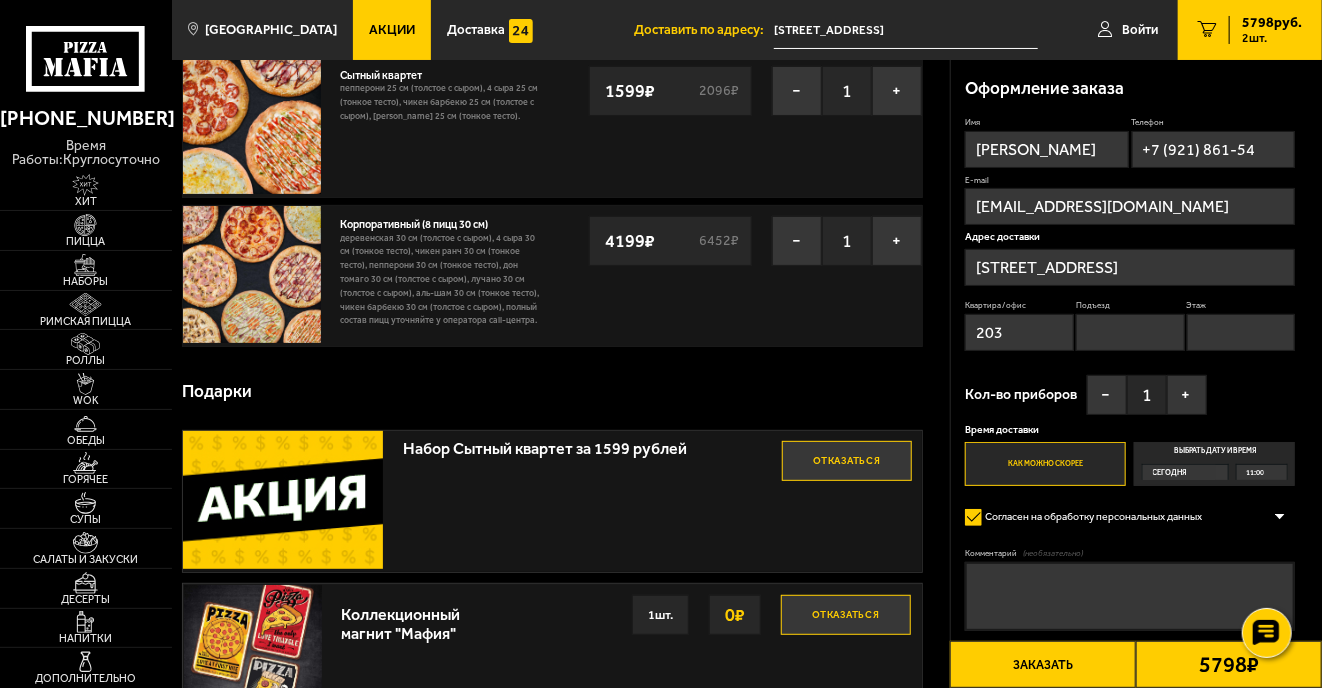 type on "203" 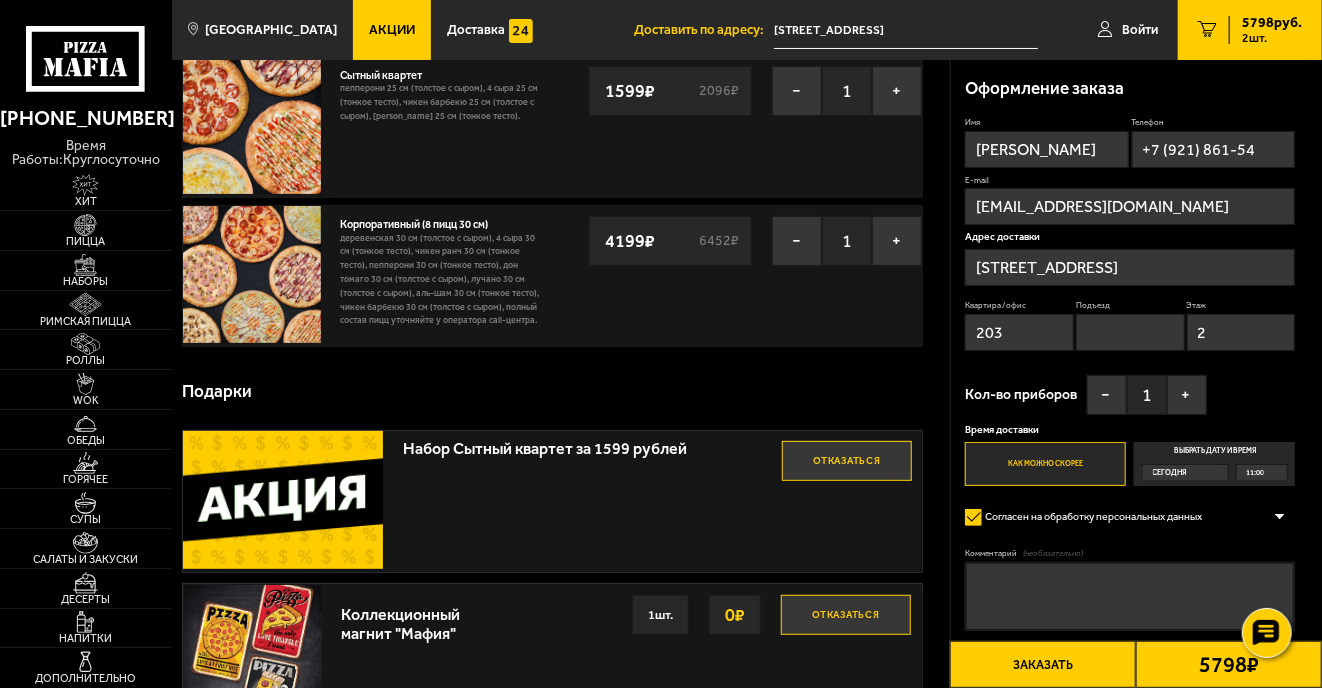 type on "2" 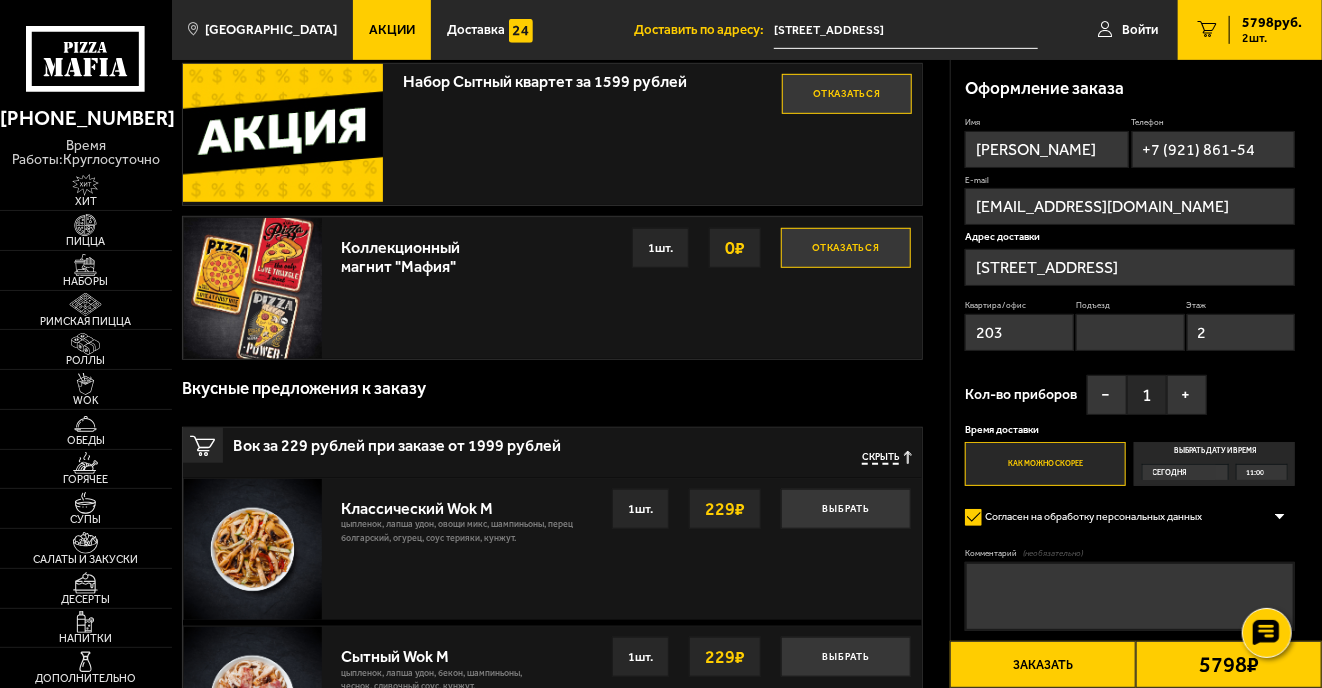 scroll, scrollTop: 500, scrollLeft: 0, axis: vertical 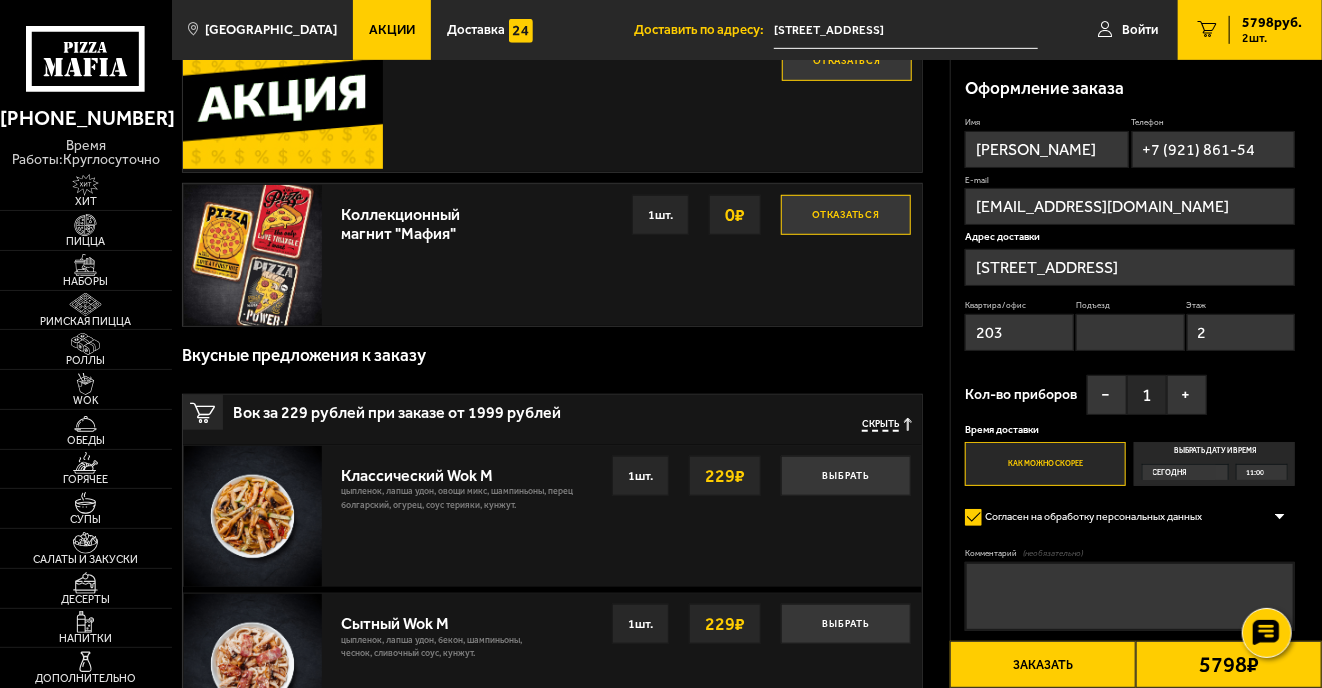 click on "Заказать" at bounding box center [1043, 664] 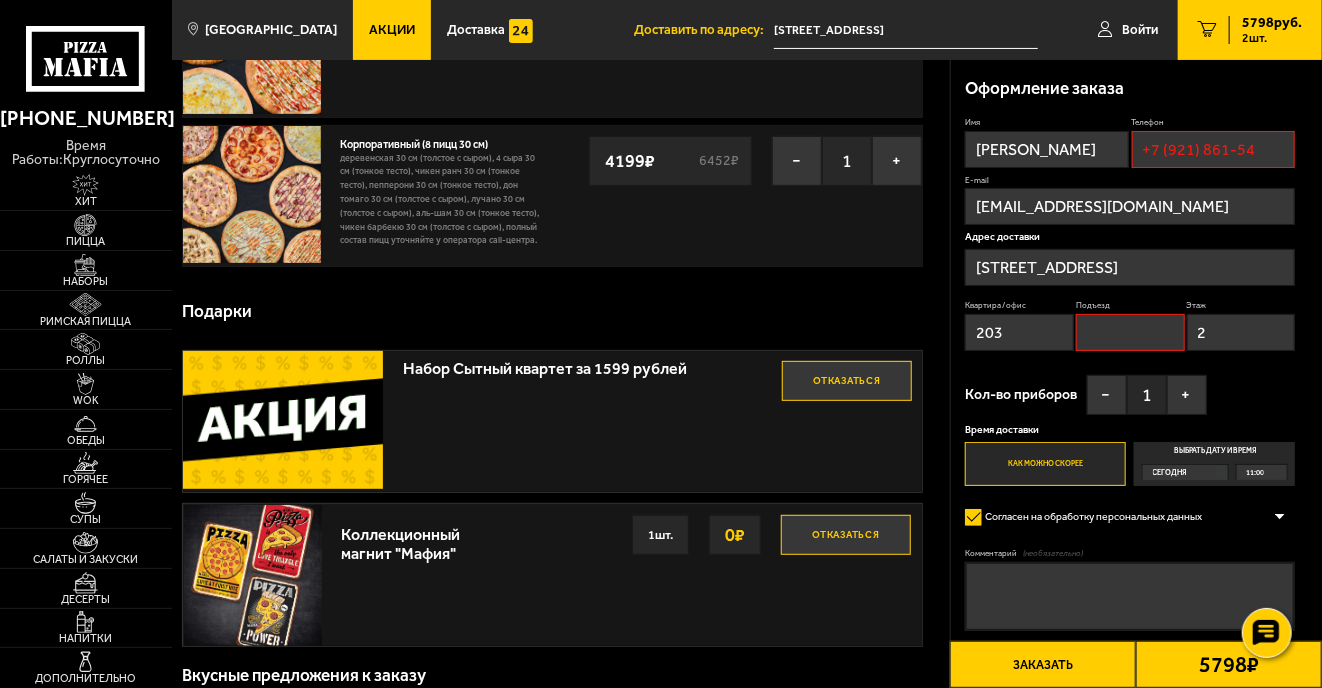 scroll, scrollTop: 170, scrollLeft: 0, axis: vertical 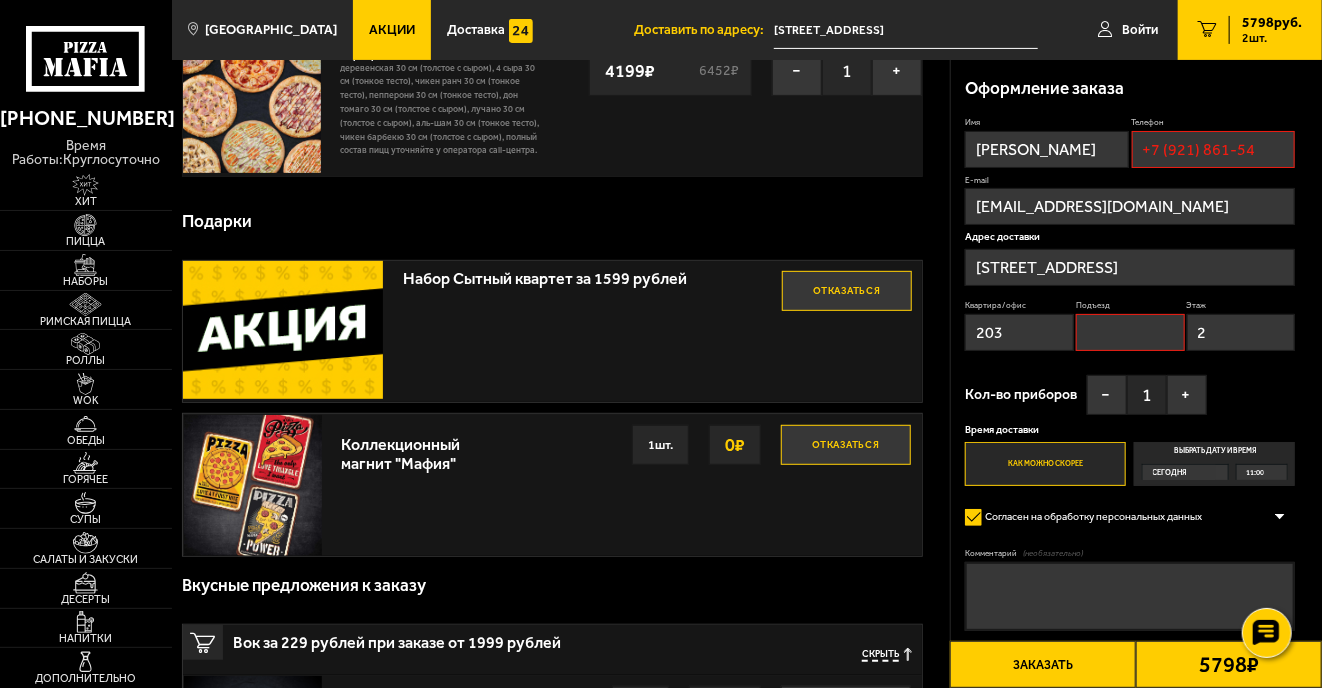 click on "Подъезд" at bounding box center (1130, 332) 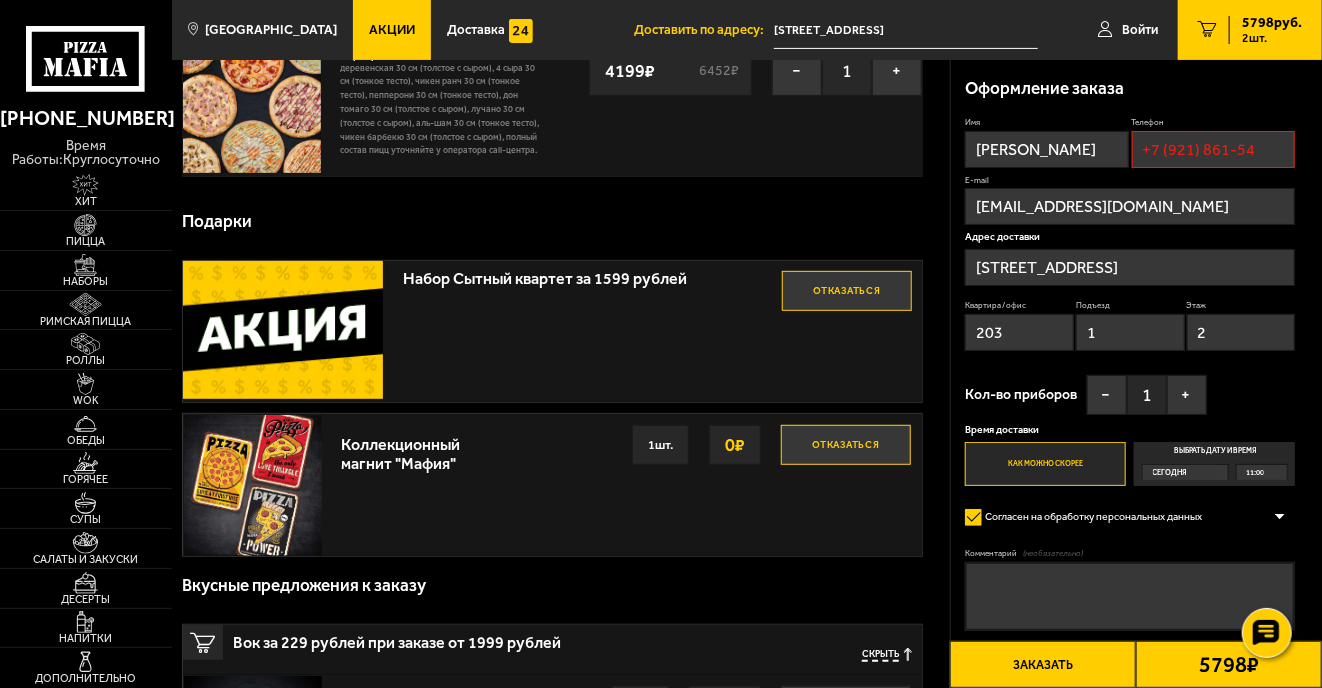 type on "1" 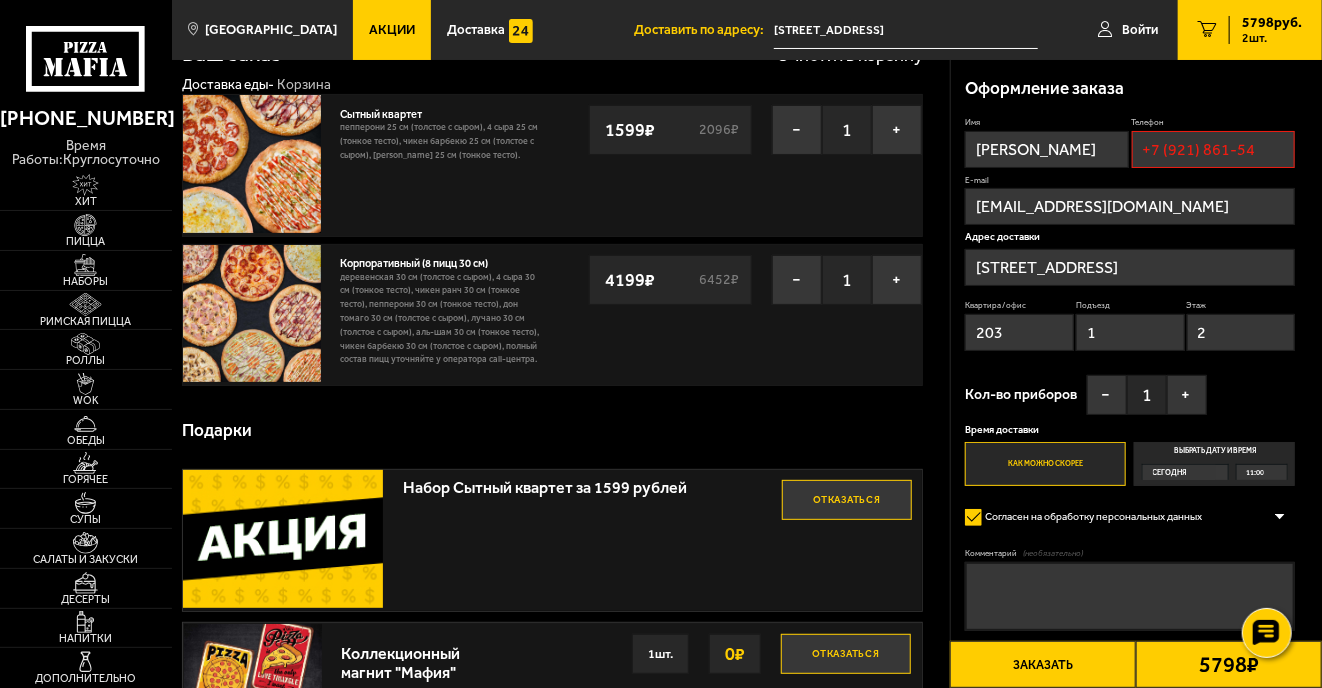 scroll, scrollTop: 0, scrollLeft: 0, axis: both 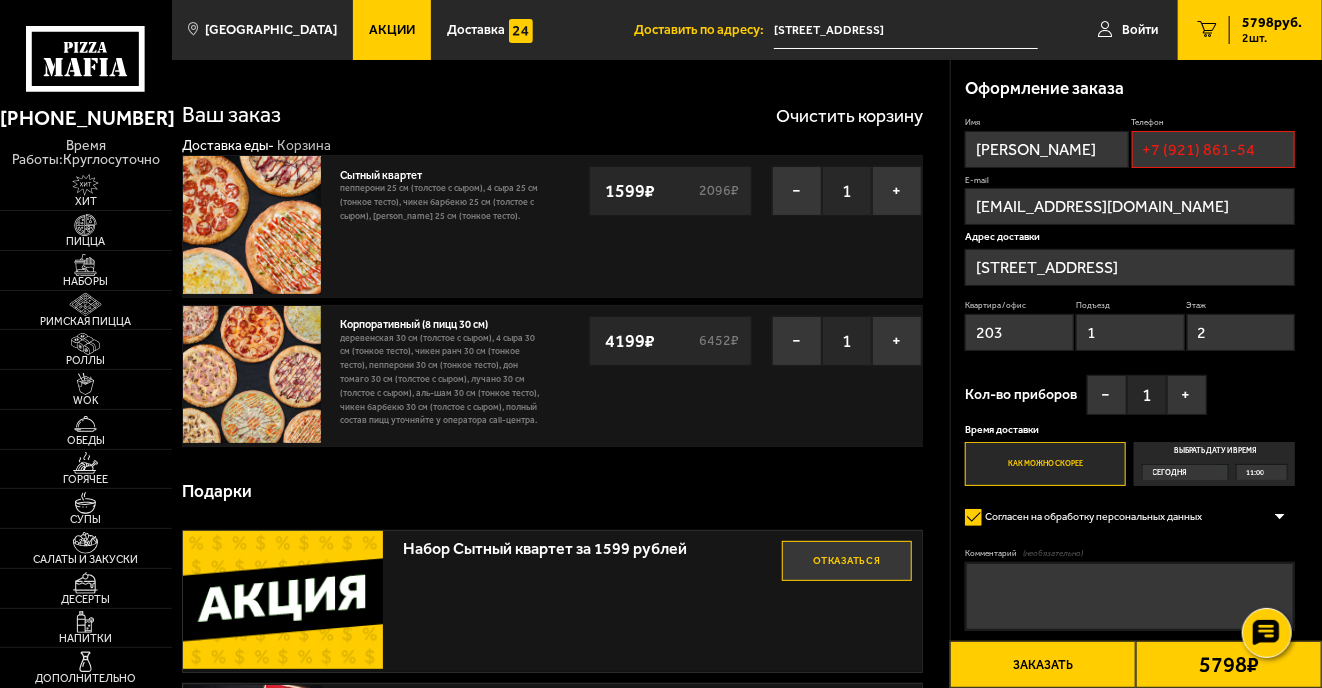 click on "Заказать" at bounding box center (1043, 664) 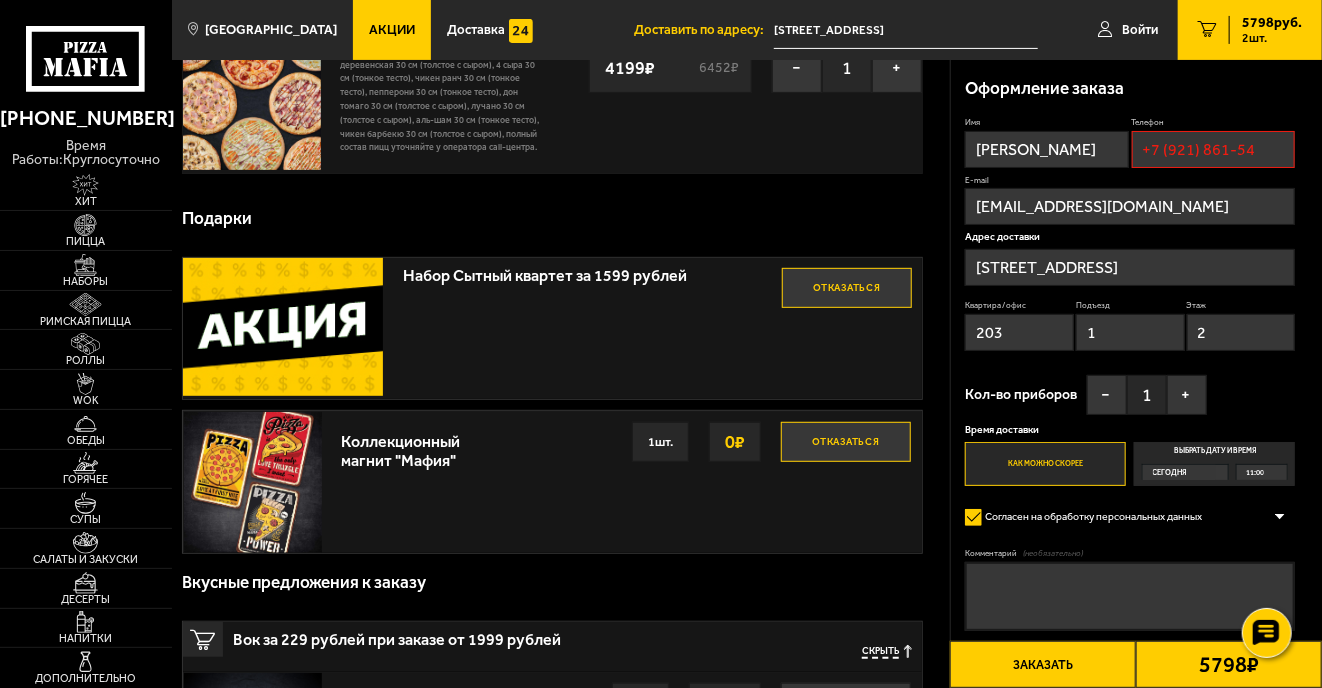 scroll, scrollTop: 400, scrollLeft: 0, axis: vertical 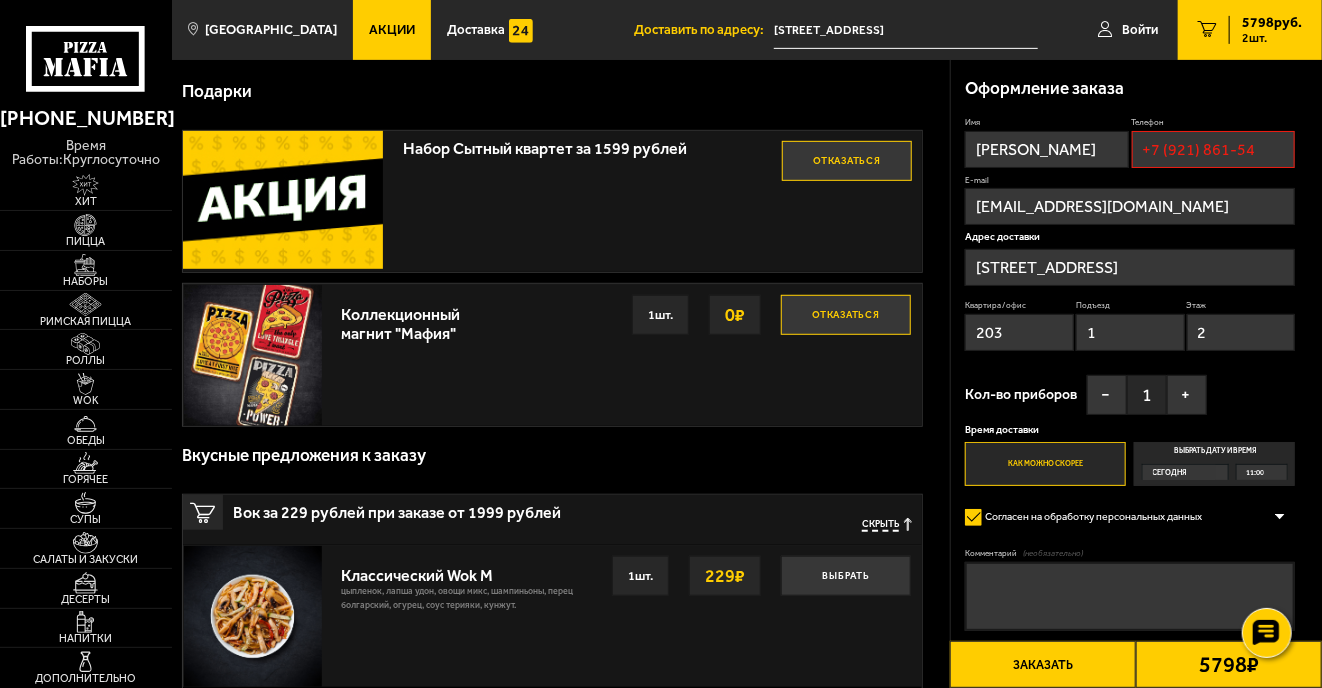 click on "Заказать" at bounding box center [1043, 664] 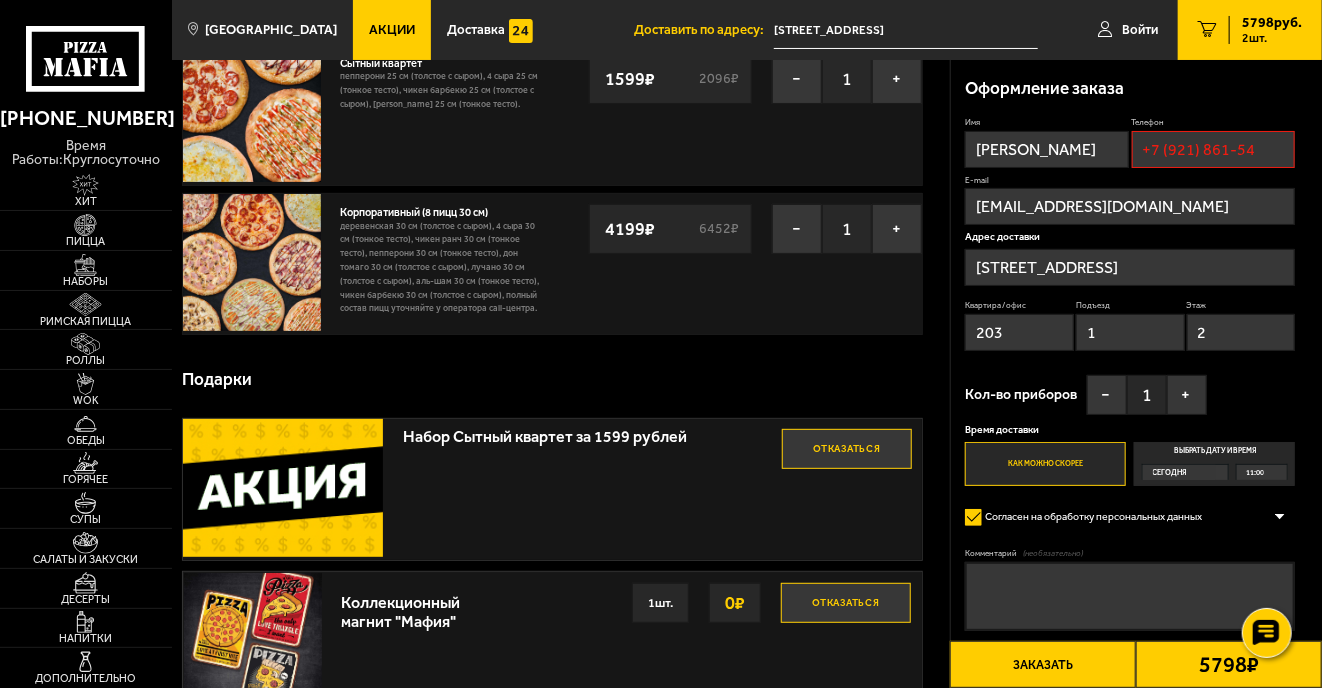 scroll, scrollTop: 0, scrollLeft: 0, axis: both 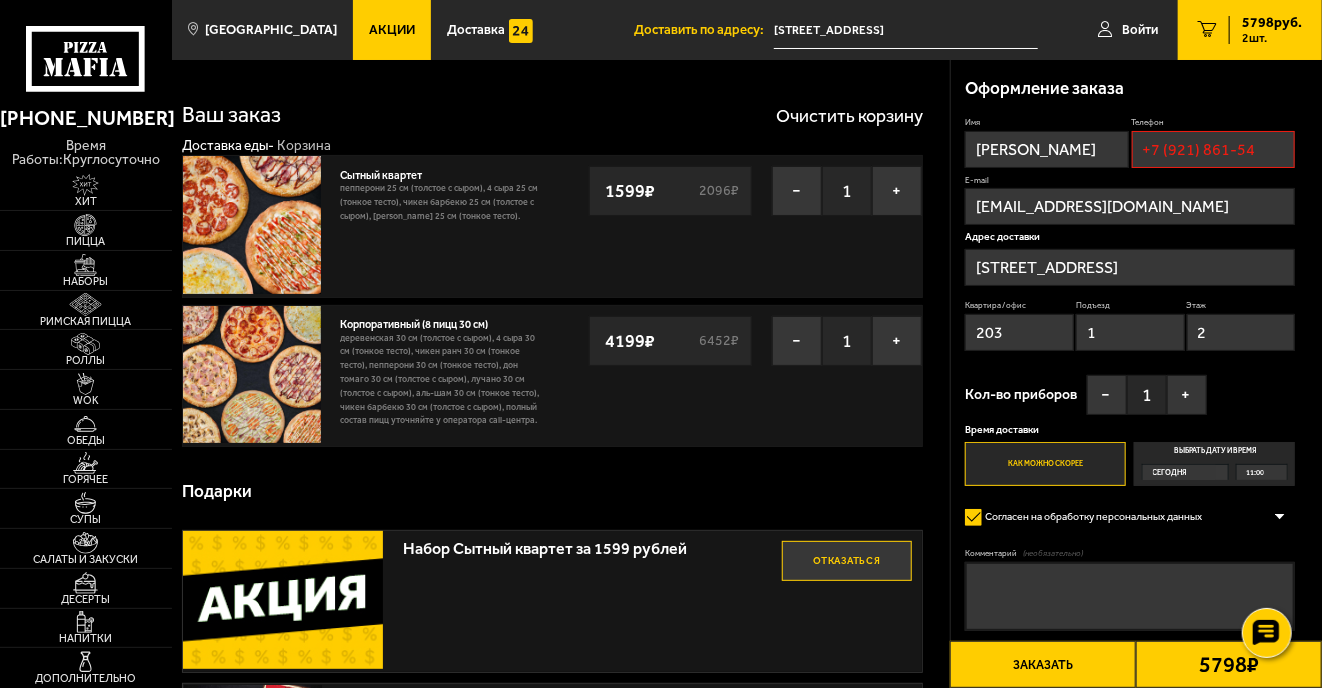 click on "Заказать" at bounding box center [1043, 664] 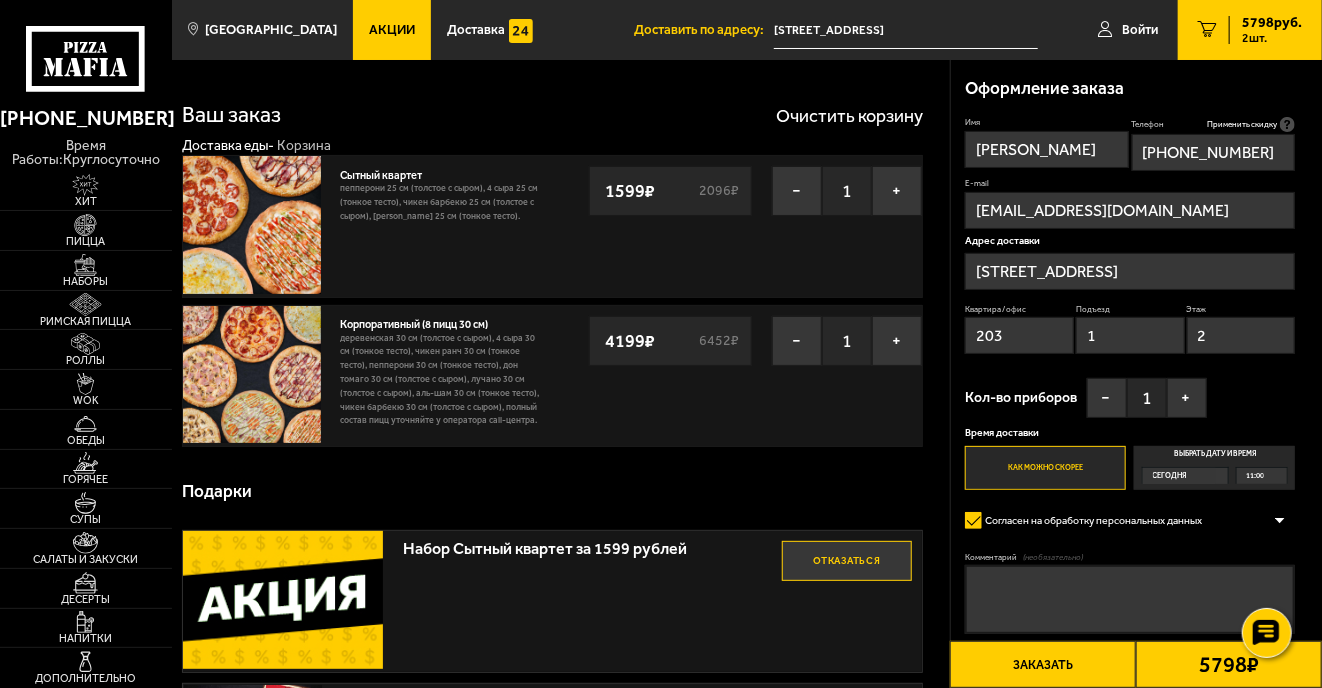 type on "+7 (921) 861-54-04" 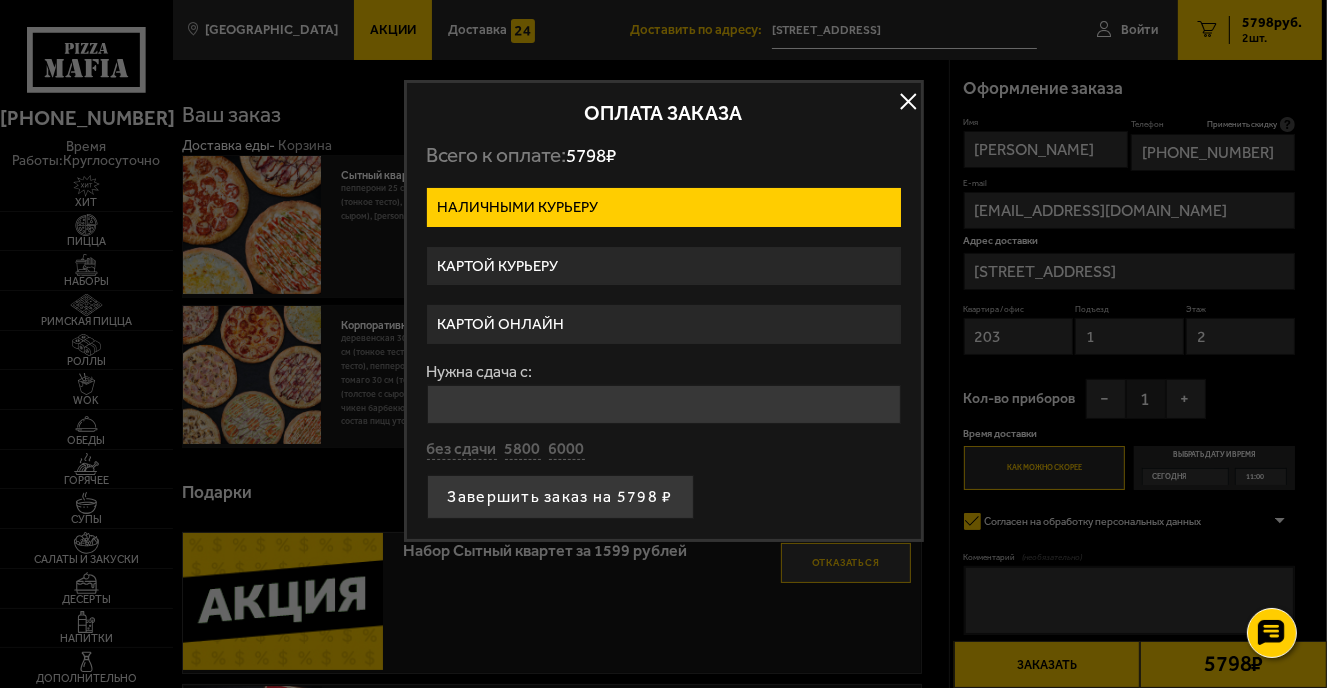 click on "Картой онлайн" at bounding box center (664, 324) 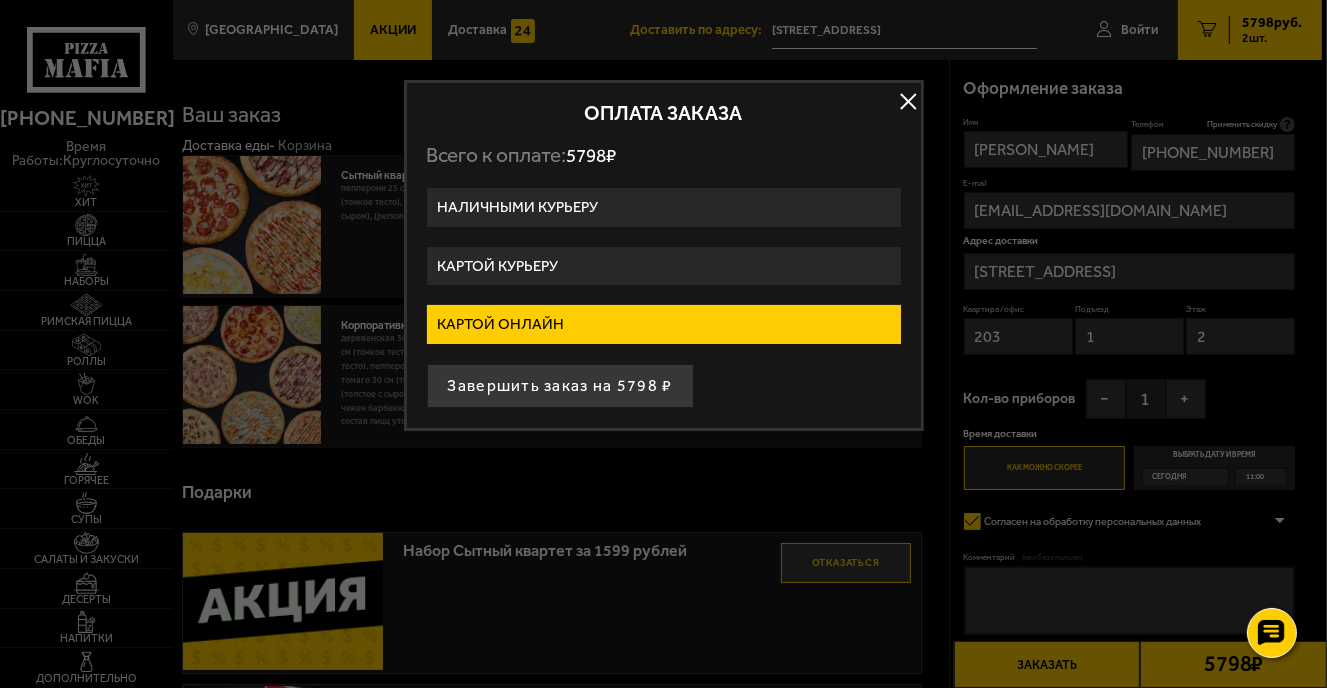click on "Картой курьеру" at bounding box center (664, 266) 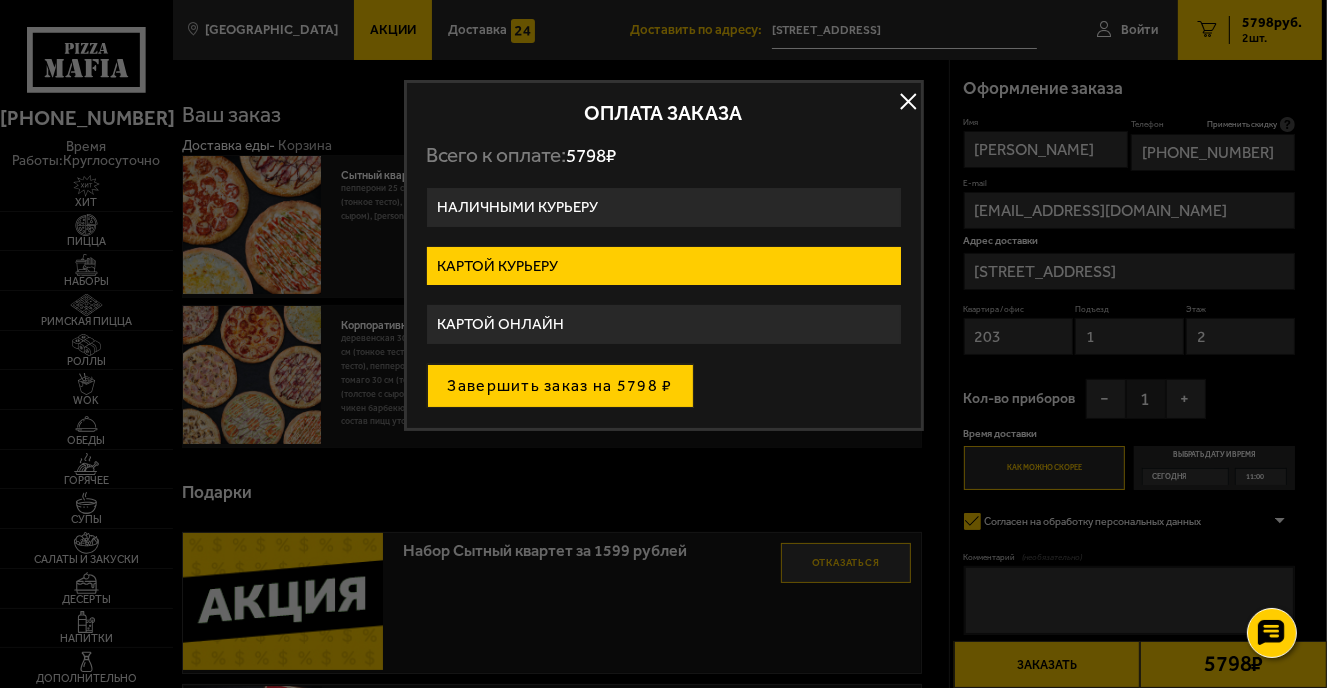 click on "Завершить заказ на 5798 ₽" at bounding box center [560, 386] 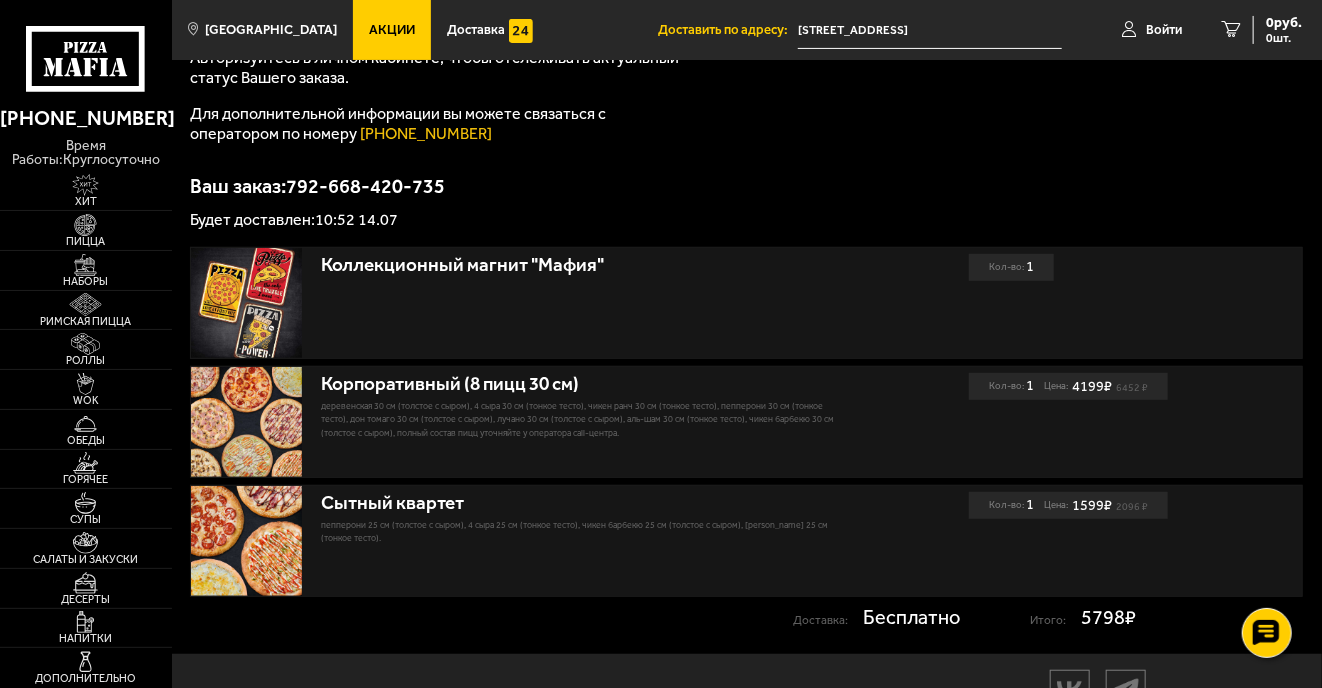 scroll, scrollTop: 300, scrollLeft: 0, axis: vertical 